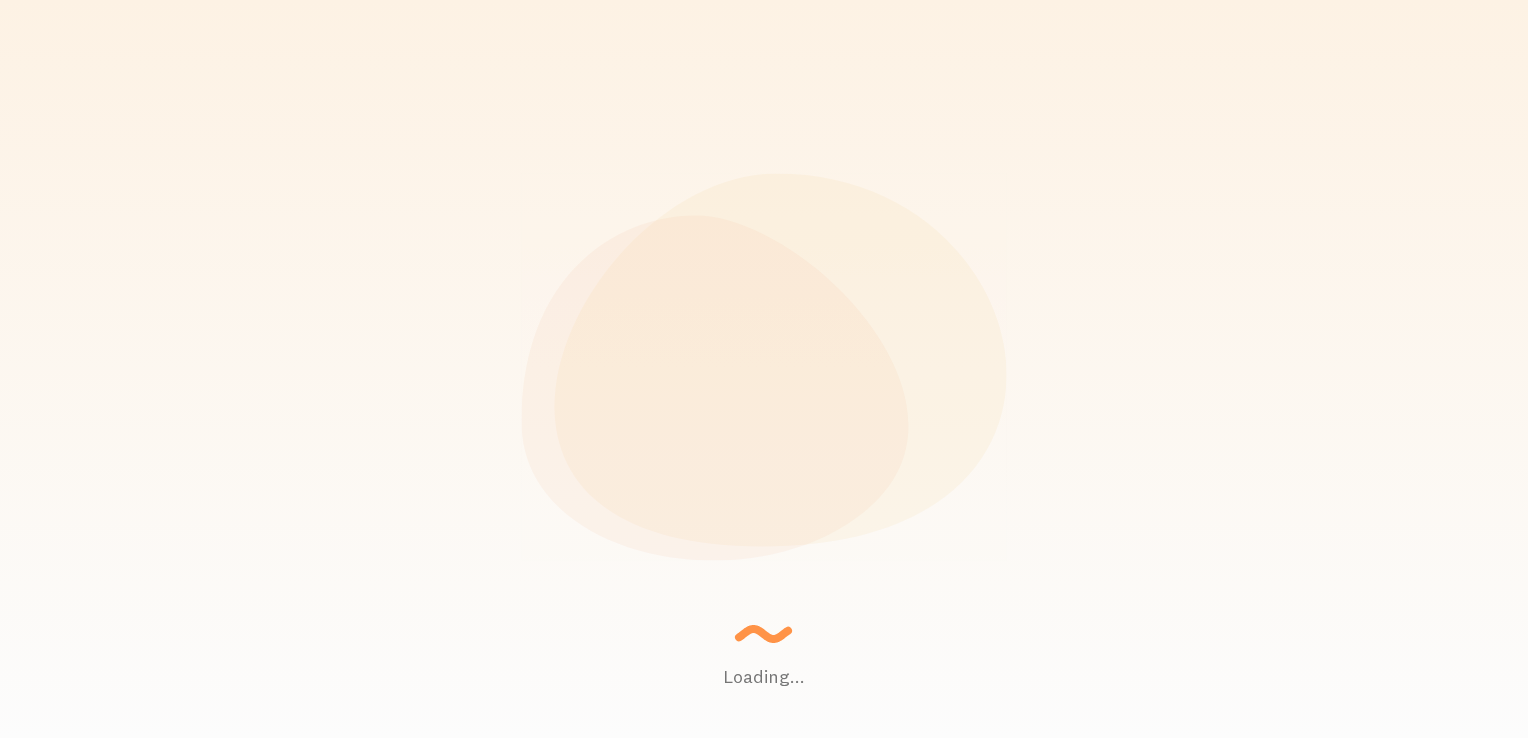 scroll, scrollTop: 0, scrollLeft: 0, axis: both 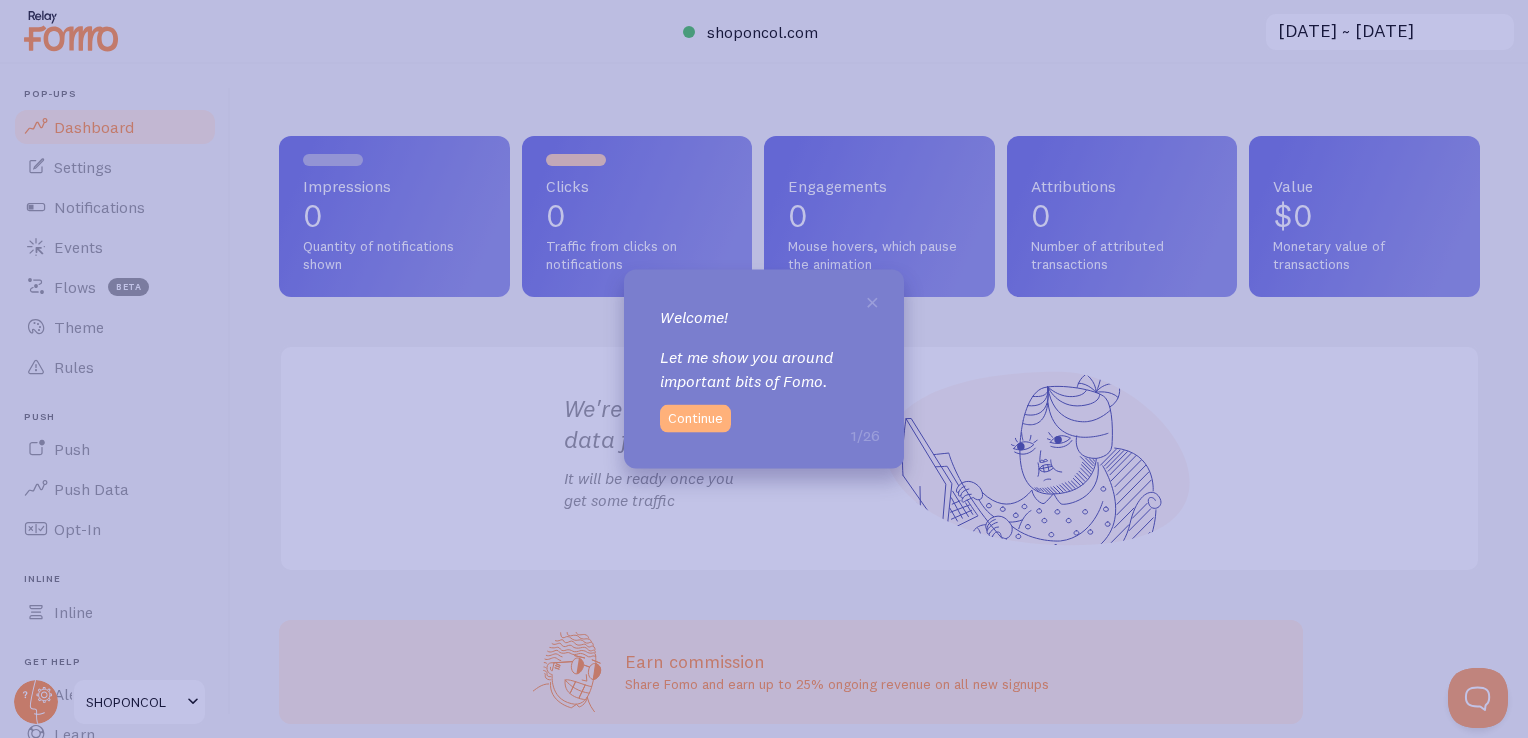 click on "Continue" at bounding box center [695, 418] 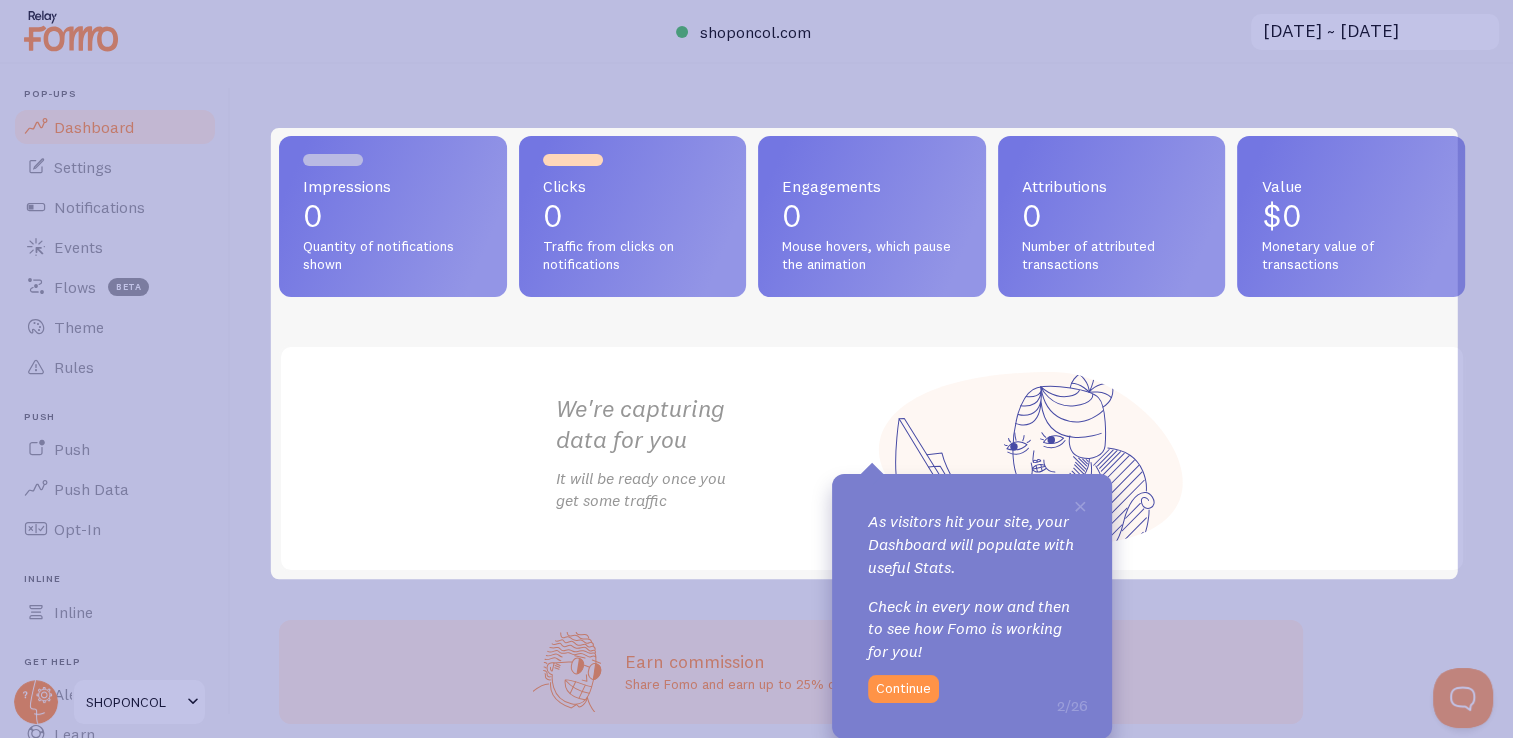 scroll, scrollTop: 0, scrollLeft: 0, axis: both 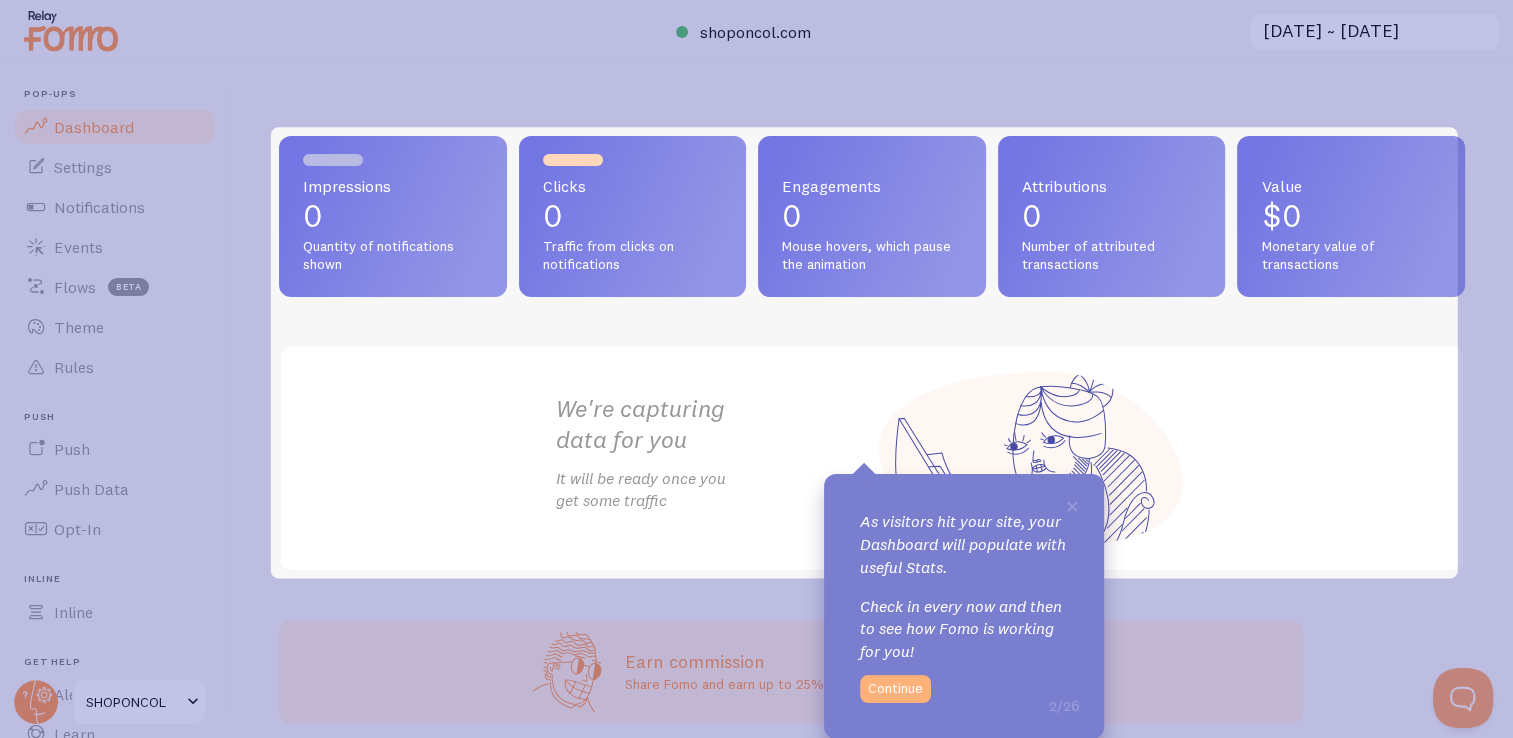 click on "Continue" at bounding box center (895, 689) 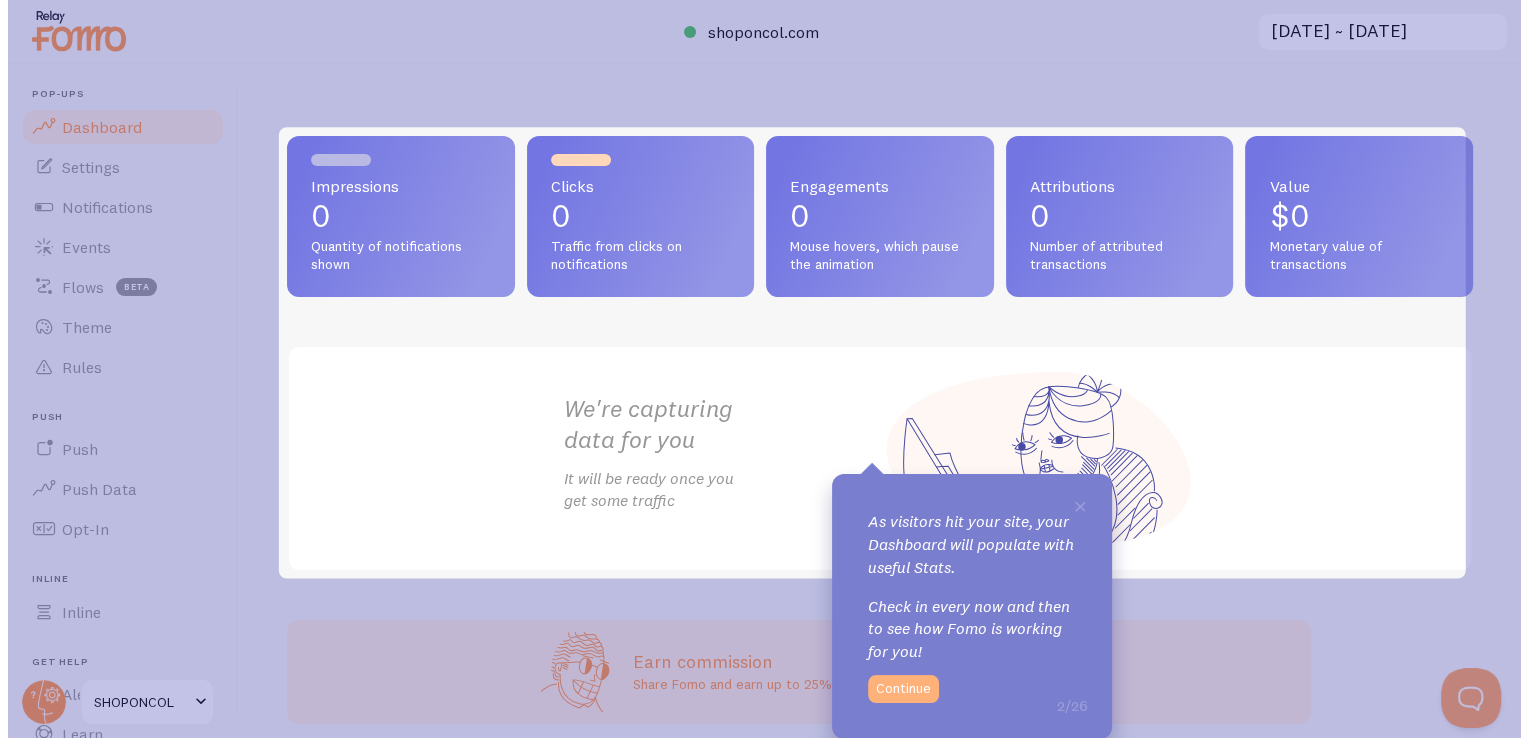 scroll, scrollTop: 0, scrollLeft: 0, axis: both 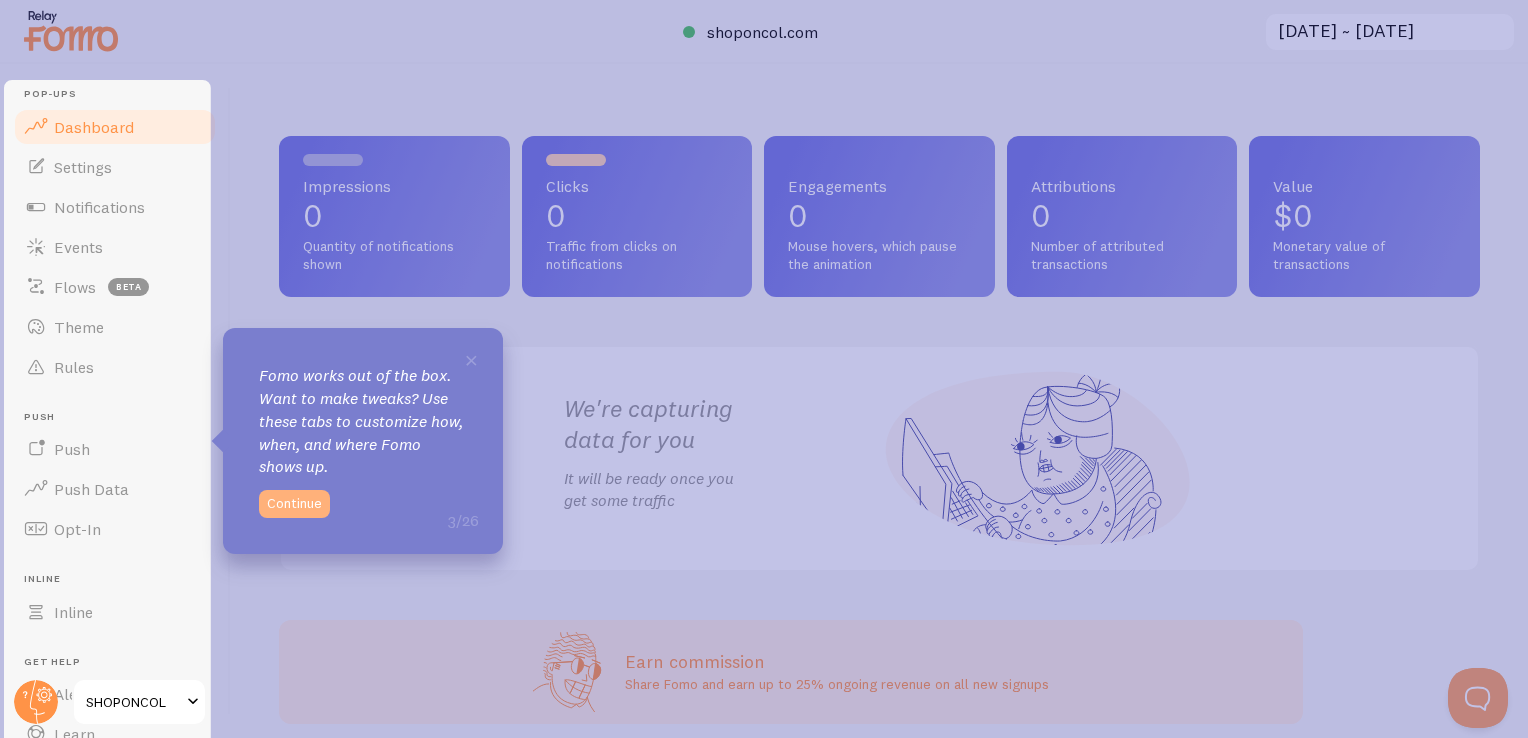 click on "Continue" at bounding box center [294, 504] 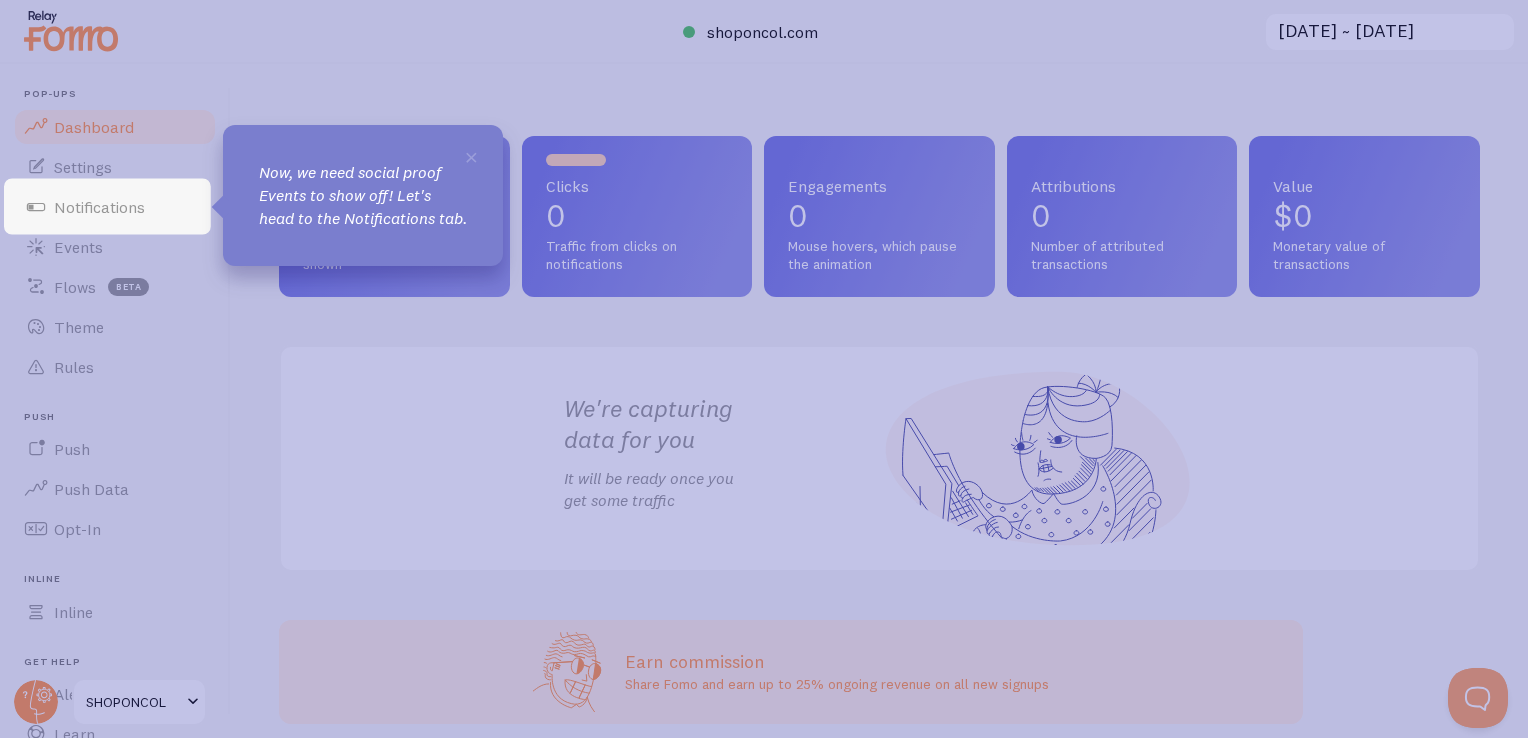 click 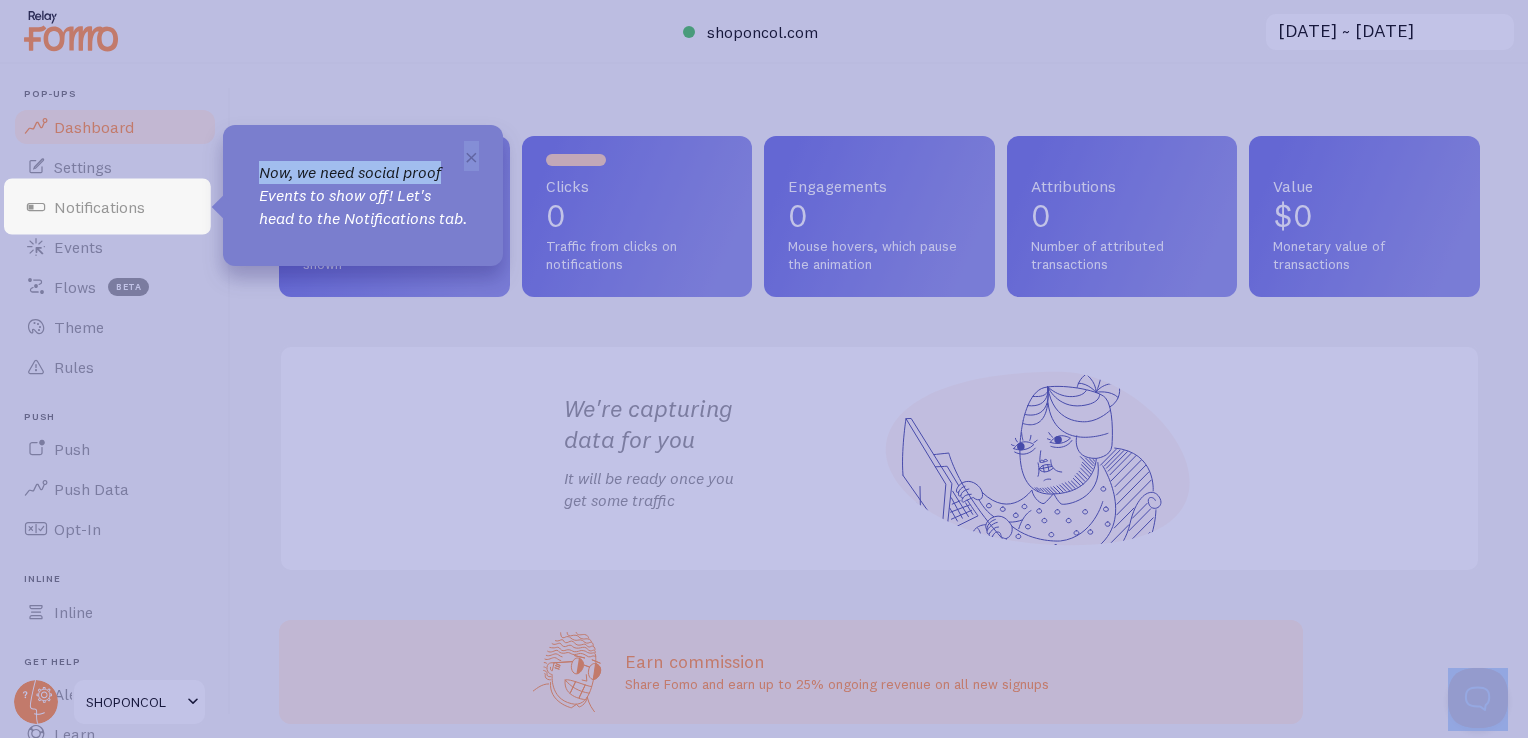 drag, startPoint x: 208, startPoint y: 107, endPoint x: 488, endPoint y: 145, distance: 282.5668 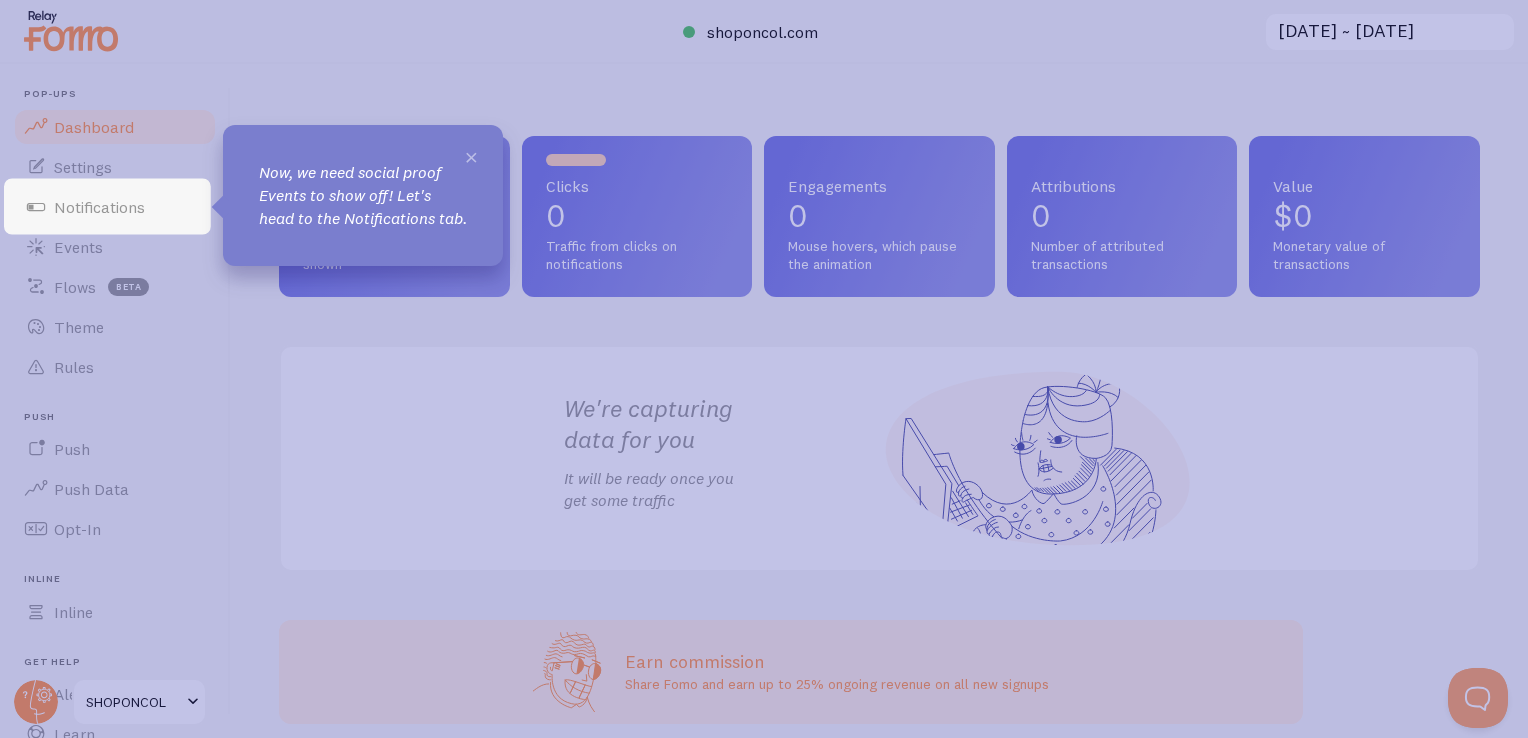 click on "×" at bounding box center [471, 156] 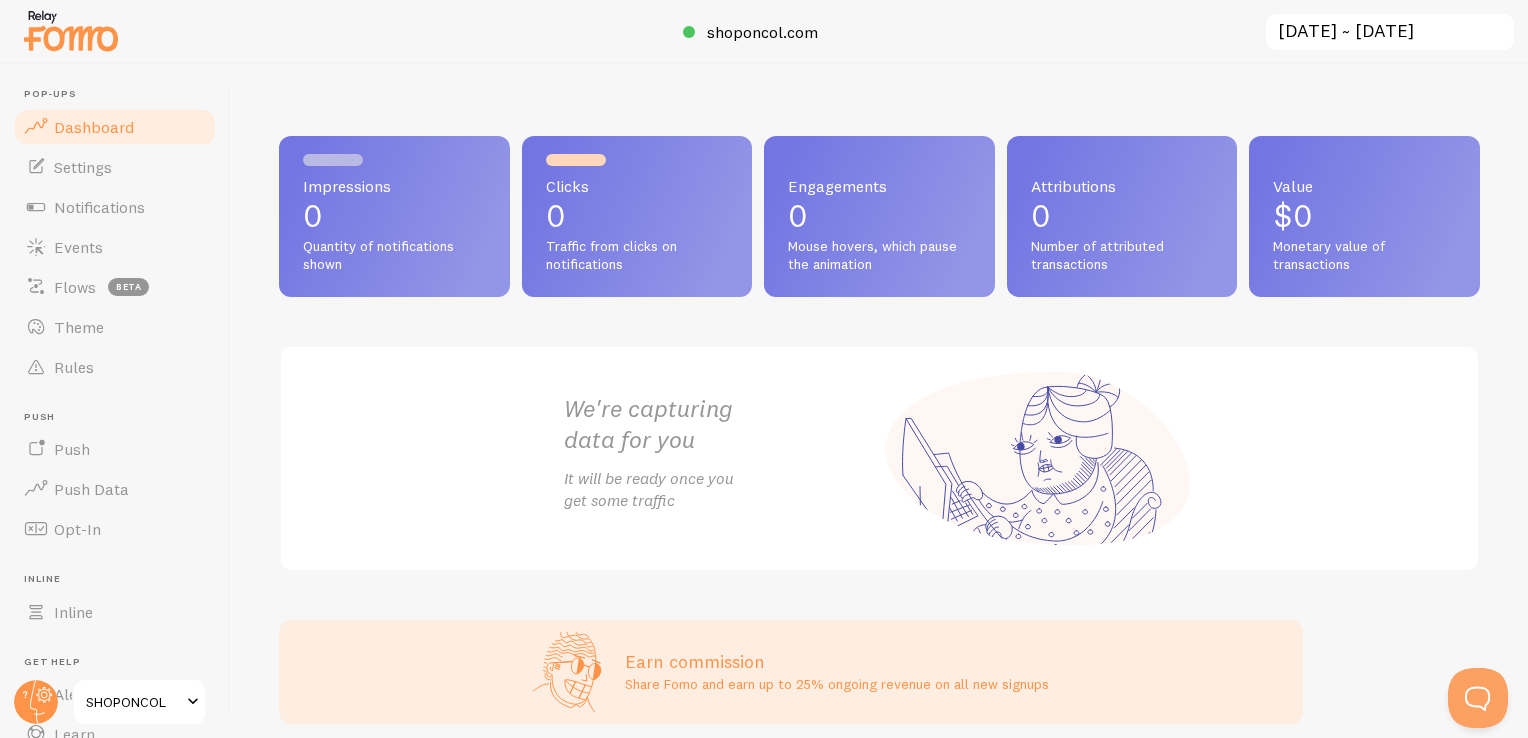 drag, startPoint x: 1318, startPoint y: 80, endPoint x: 1105, endPoint y: 229, distance: 259.9423 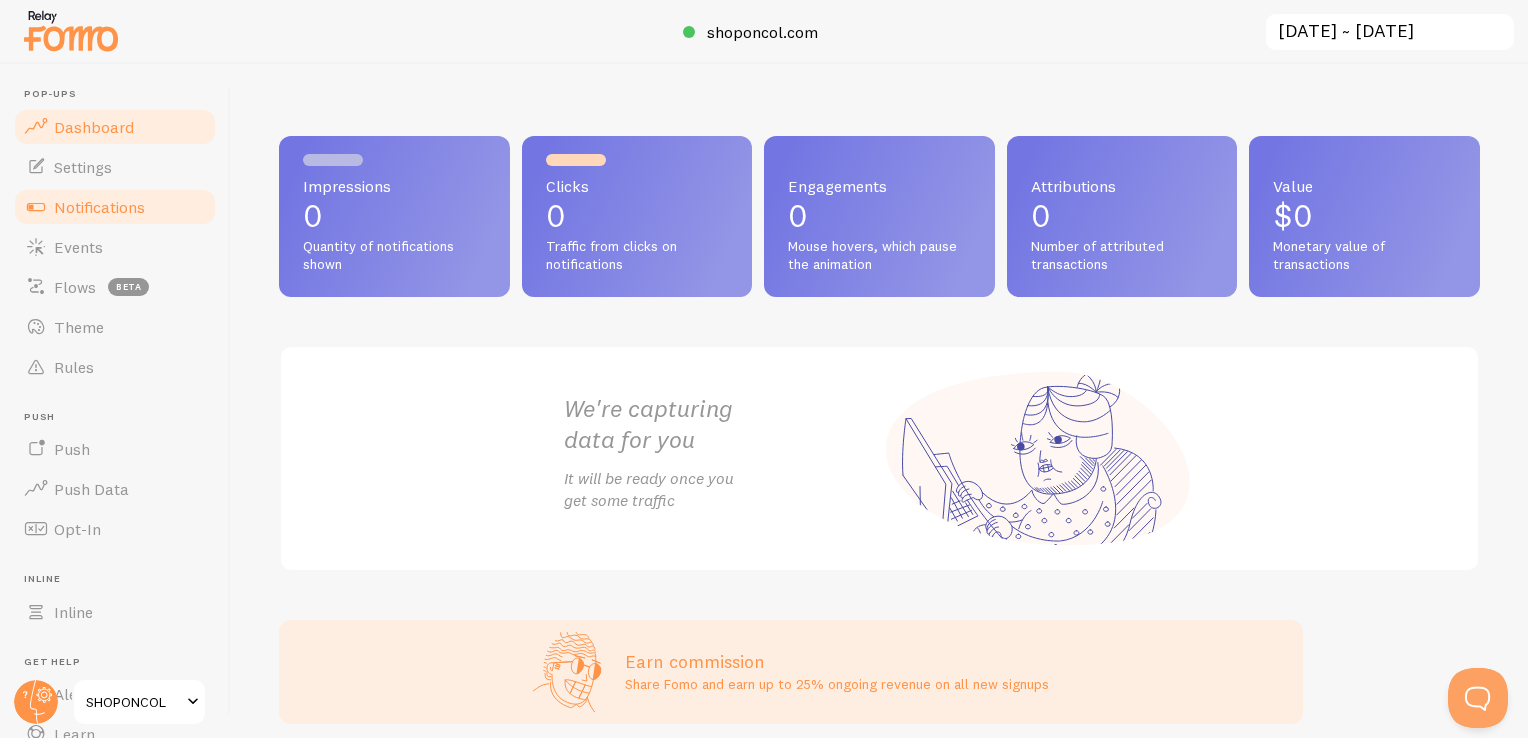 click on "Notifications" at bounding box center [115, 207] 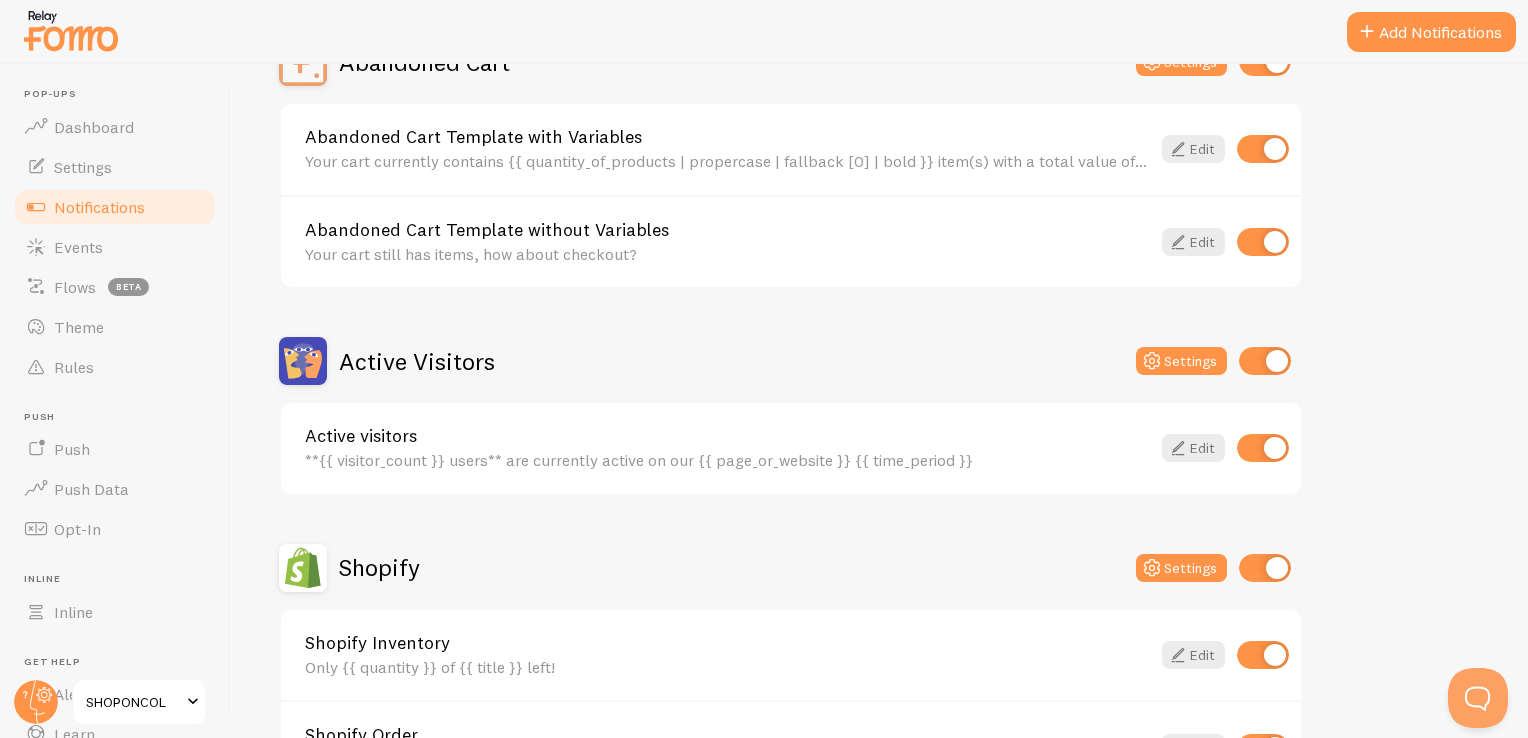 scroll, scrollTop: 228, scrollLeft: 0, axis: vertical 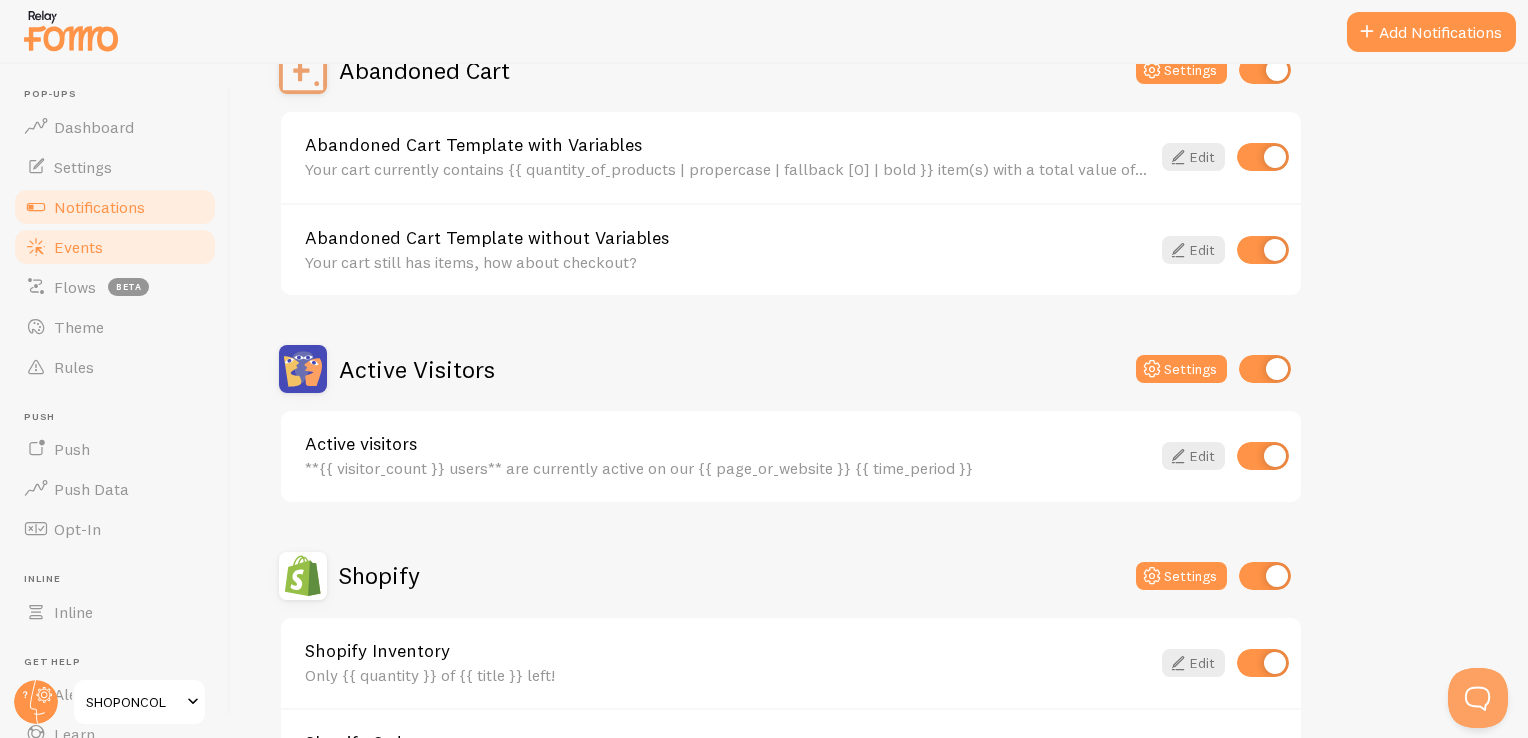 click on "Events" at bounding box center (78, 247) 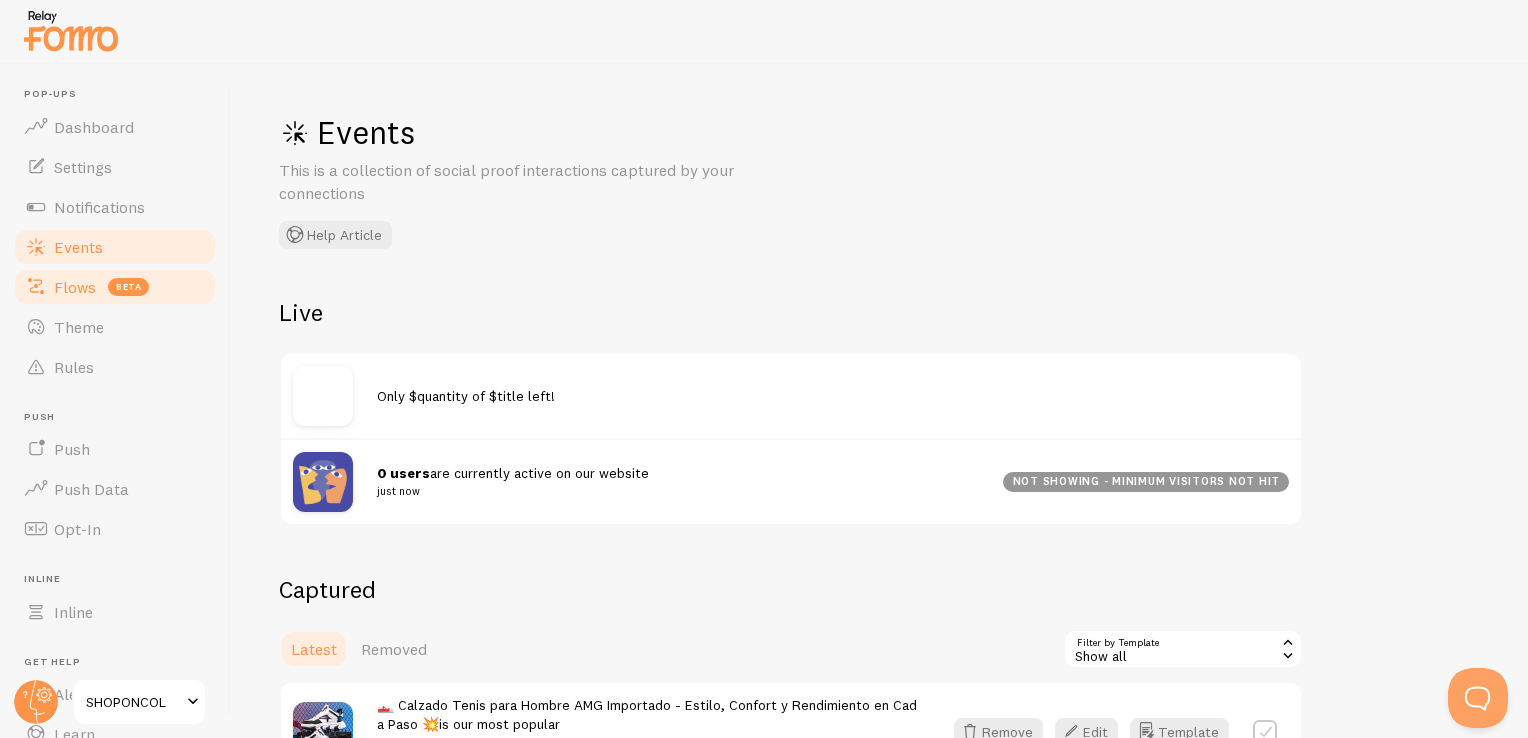 click on "Flows
beta" at bounding box center [115, 287] 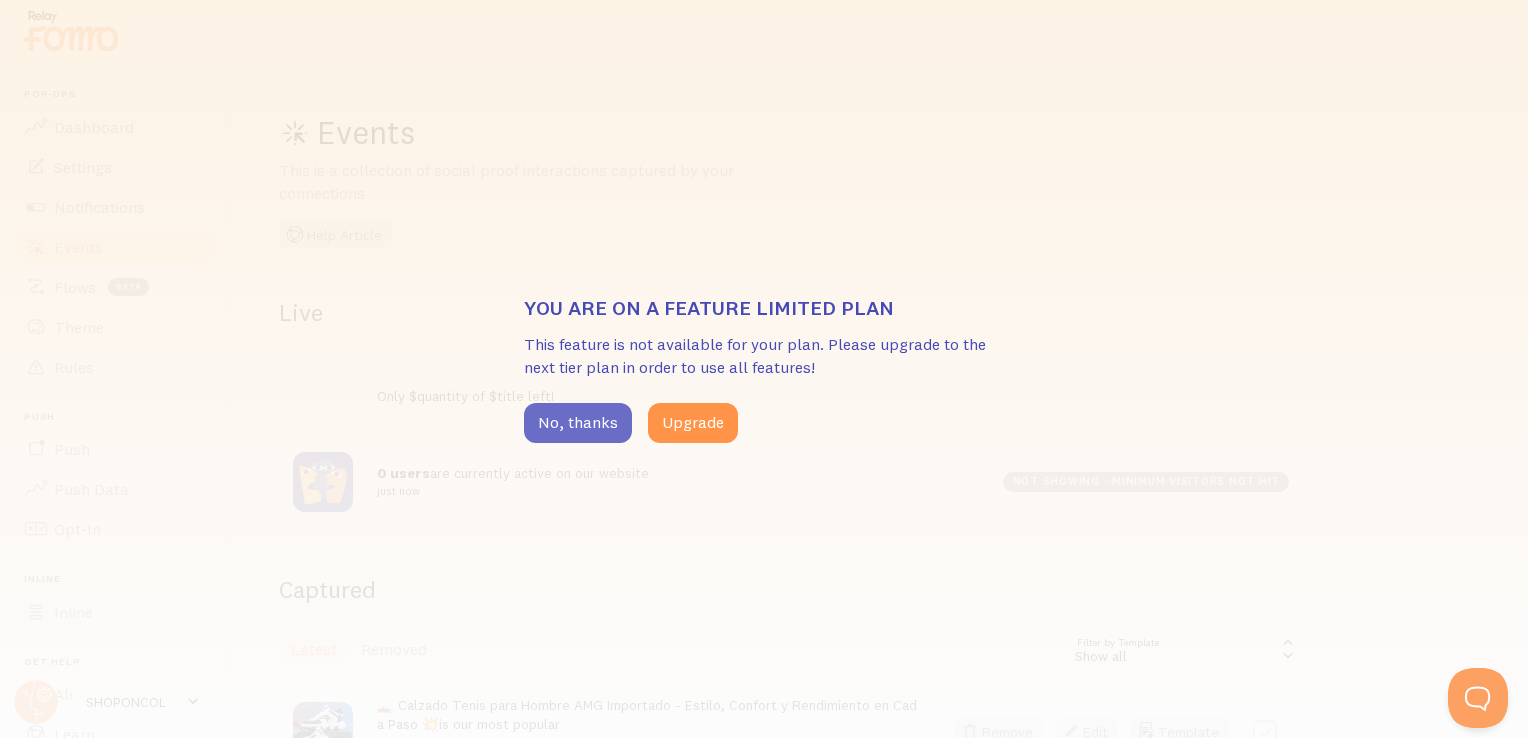 click on "No, thanks" at bounding box center (578, 423) 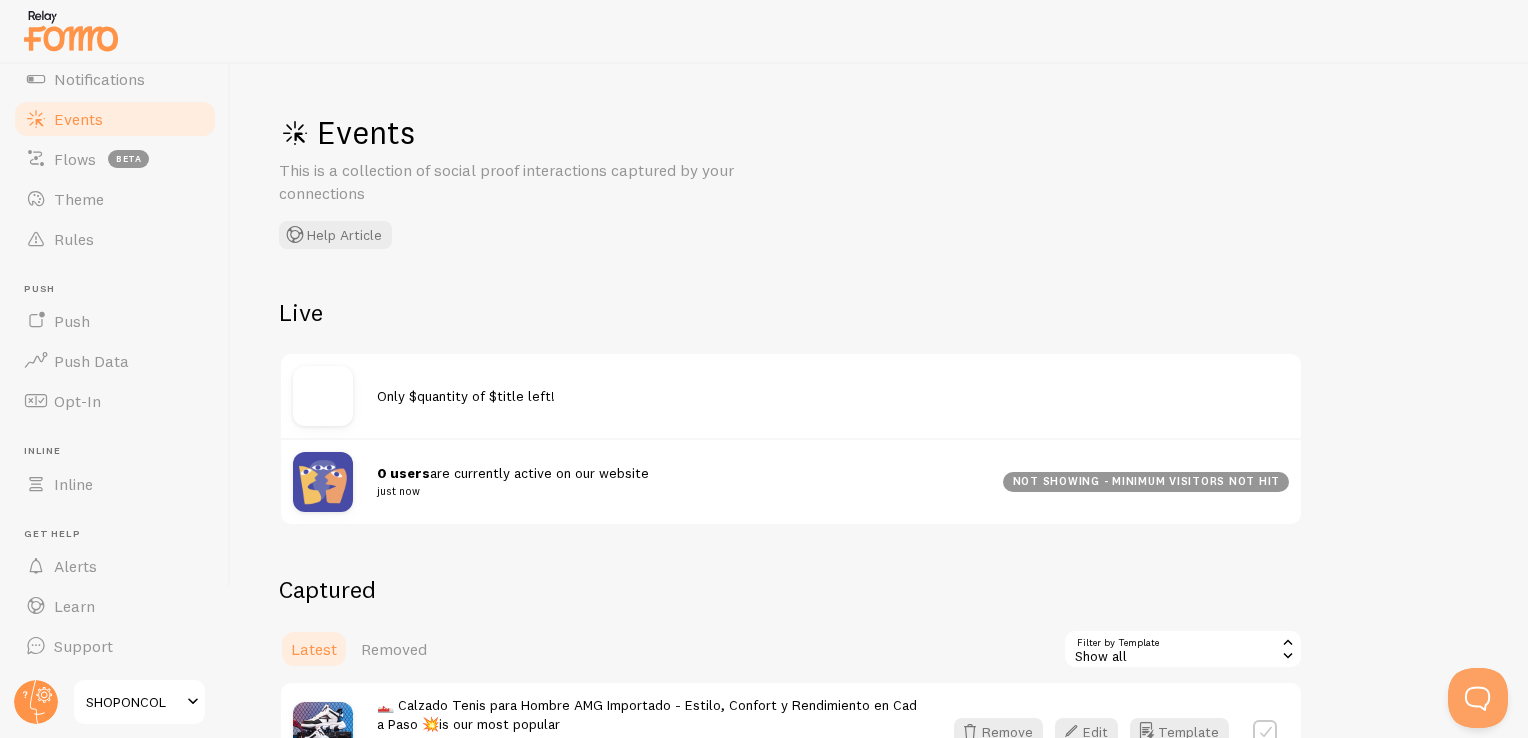 scroll, scrollTop: 0, scrollLeft: 0, axis: both 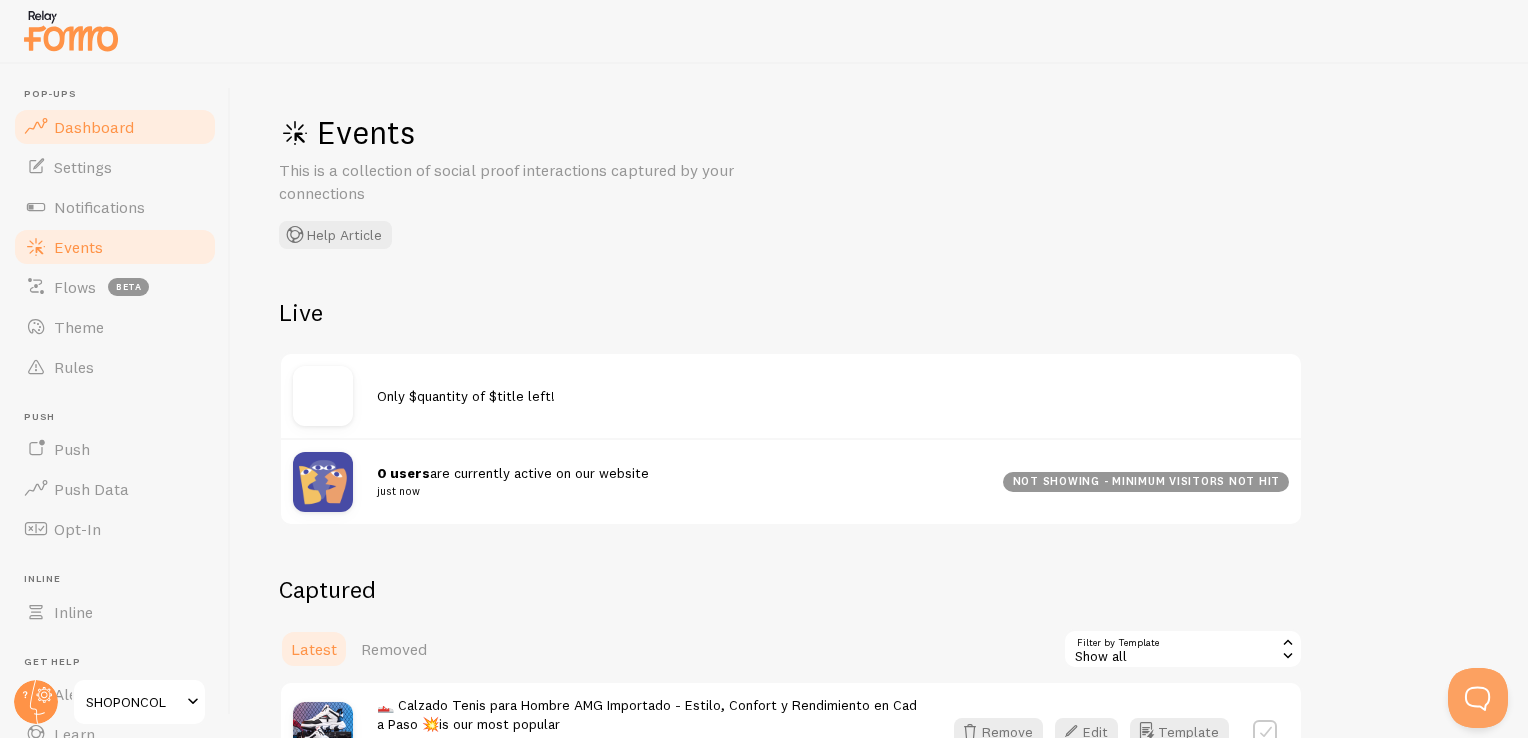 click on "Dashboard" at bounding box center (115, 127) 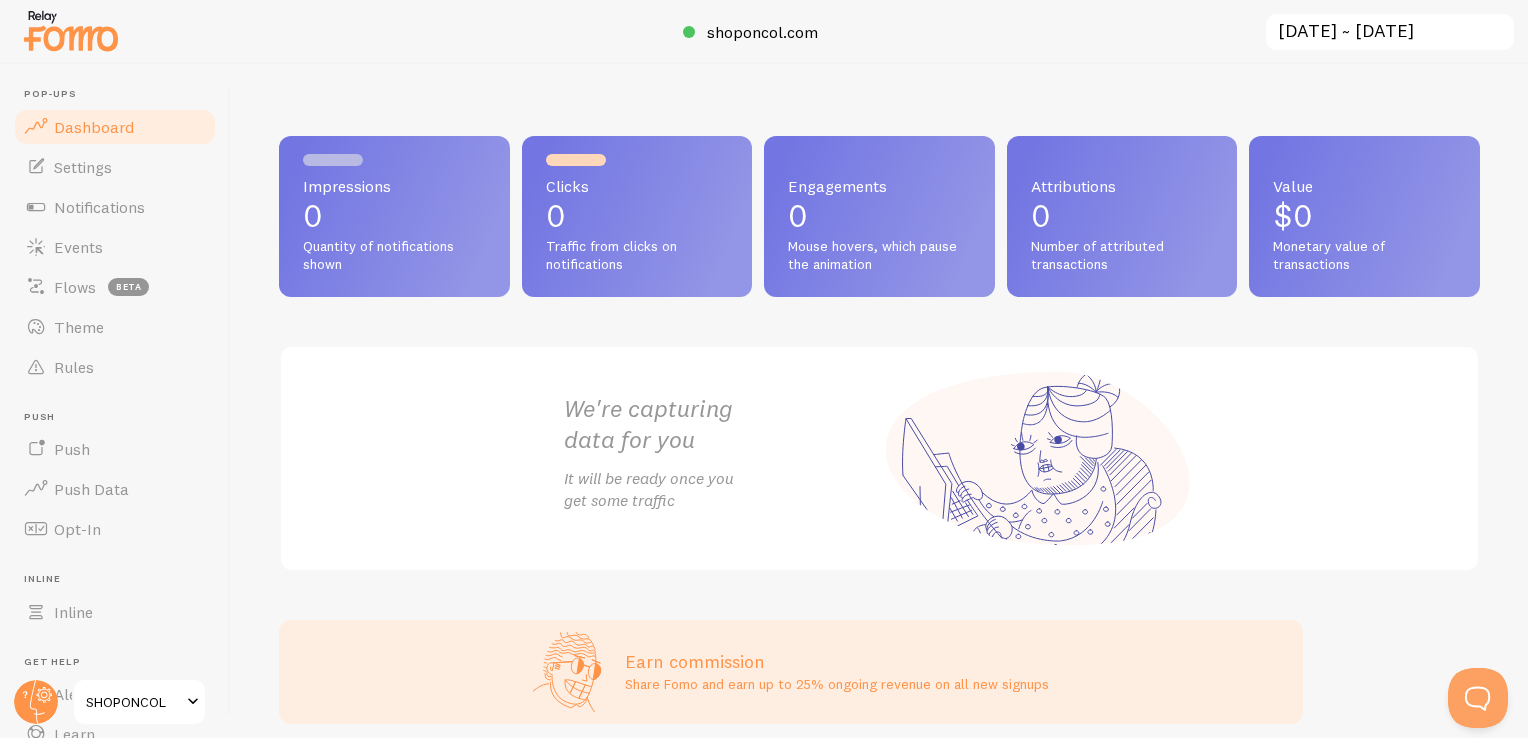 click on "Impressions
0
Quantity of notifications shown" at bounding box center (394, 216) 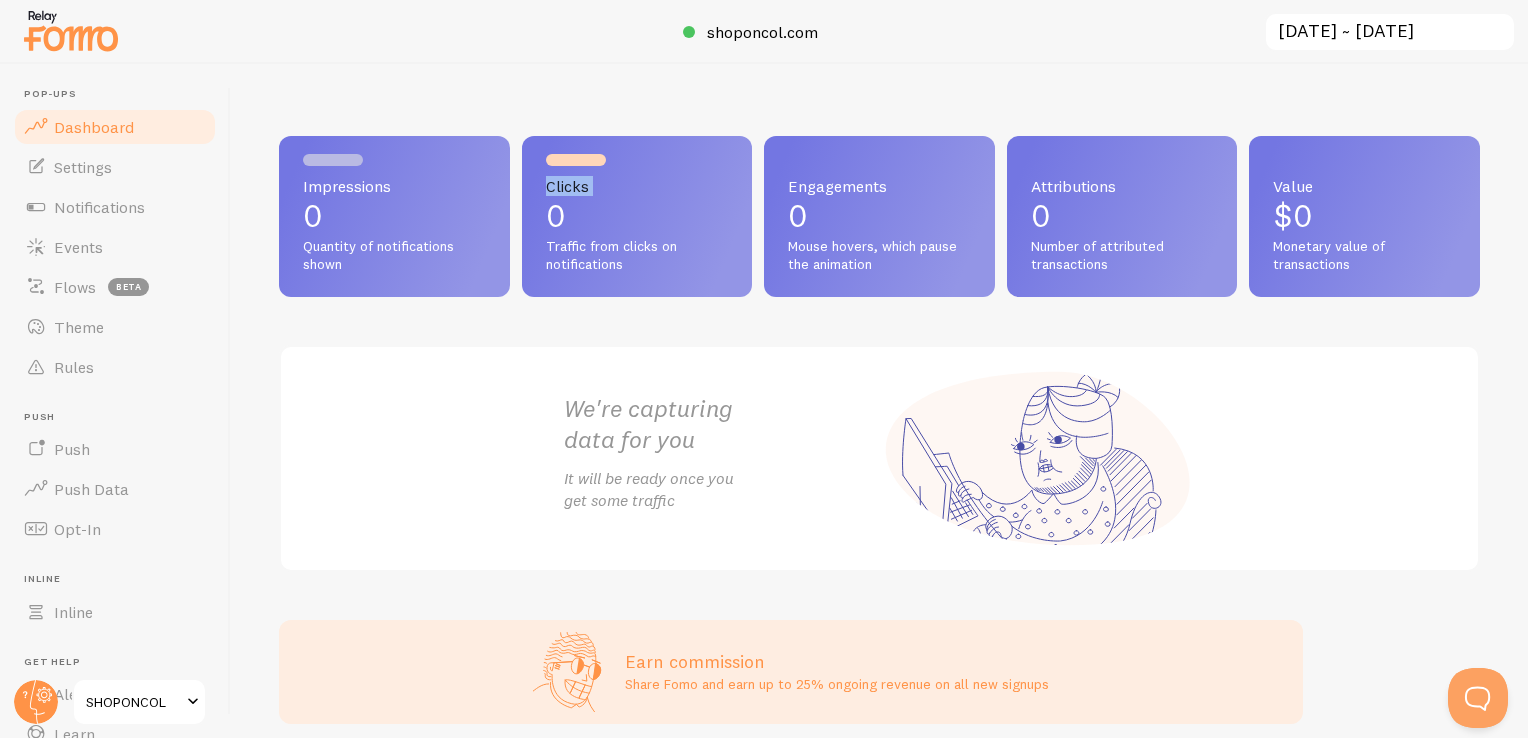 drag, startPoint x: 531, startPoint y: 200, endPoint x: 641, endPoint y: 99, distance: 149.33519 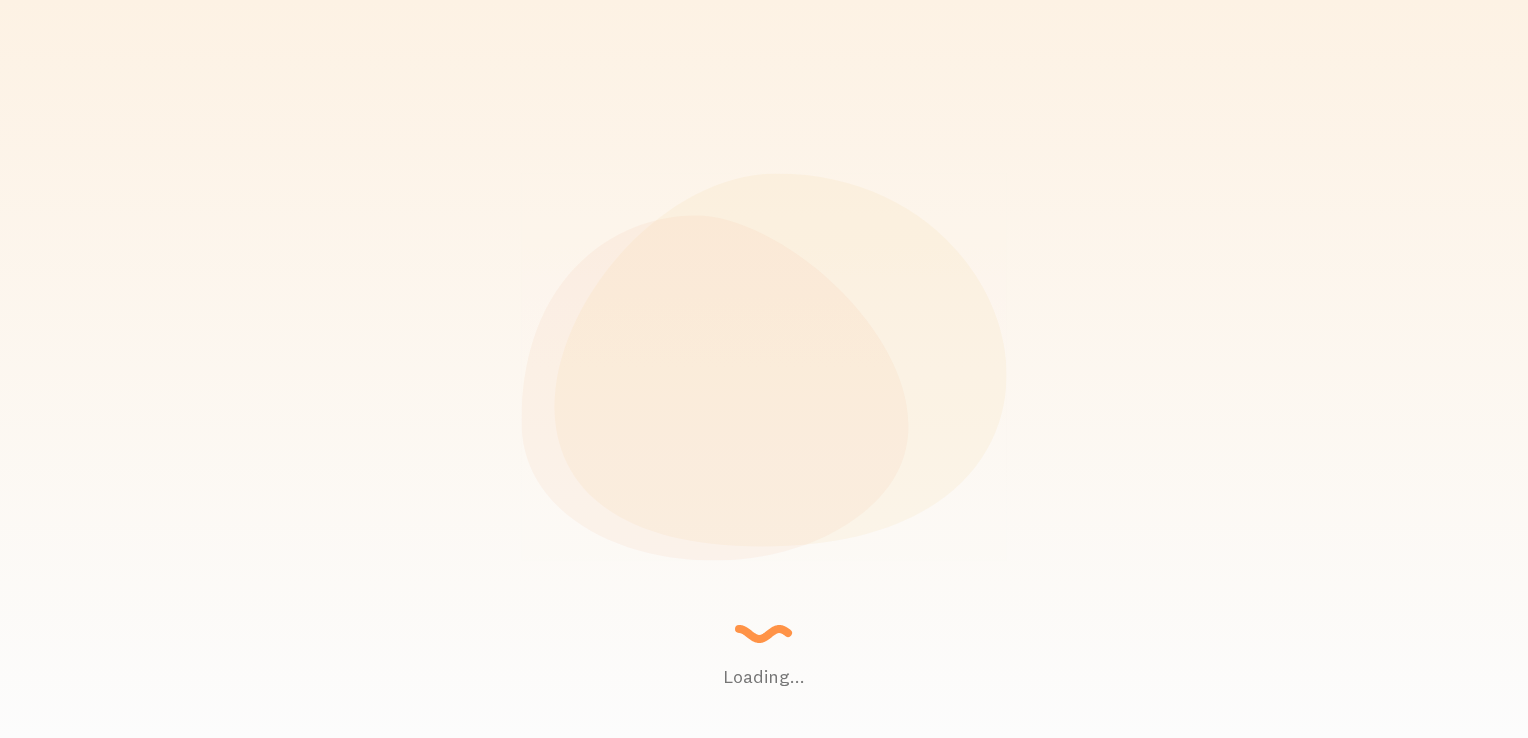 scroll, scrollTop: 0, scrollLeft: 0, axis: both 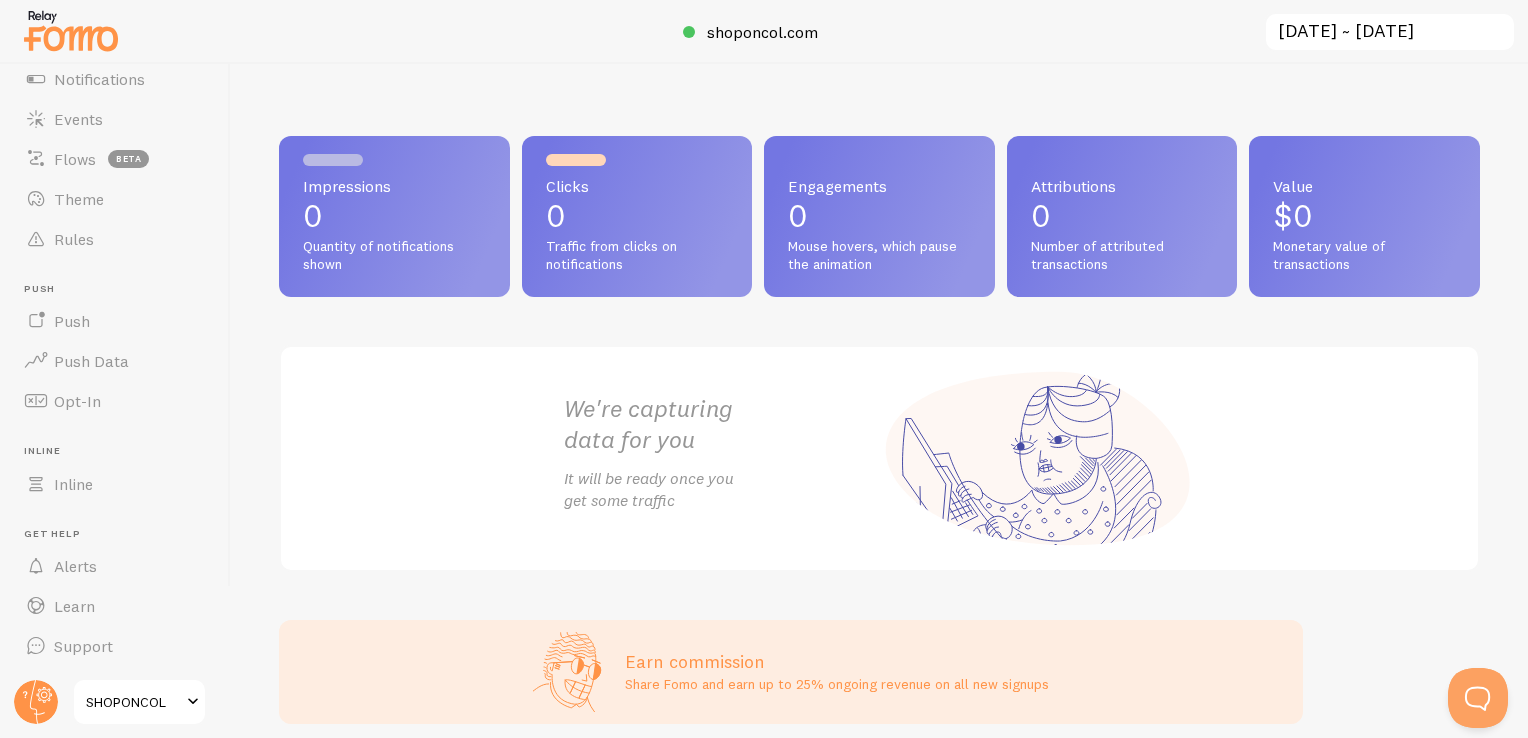 click on "SHOPONCOL" at bounding box center (133, 702) 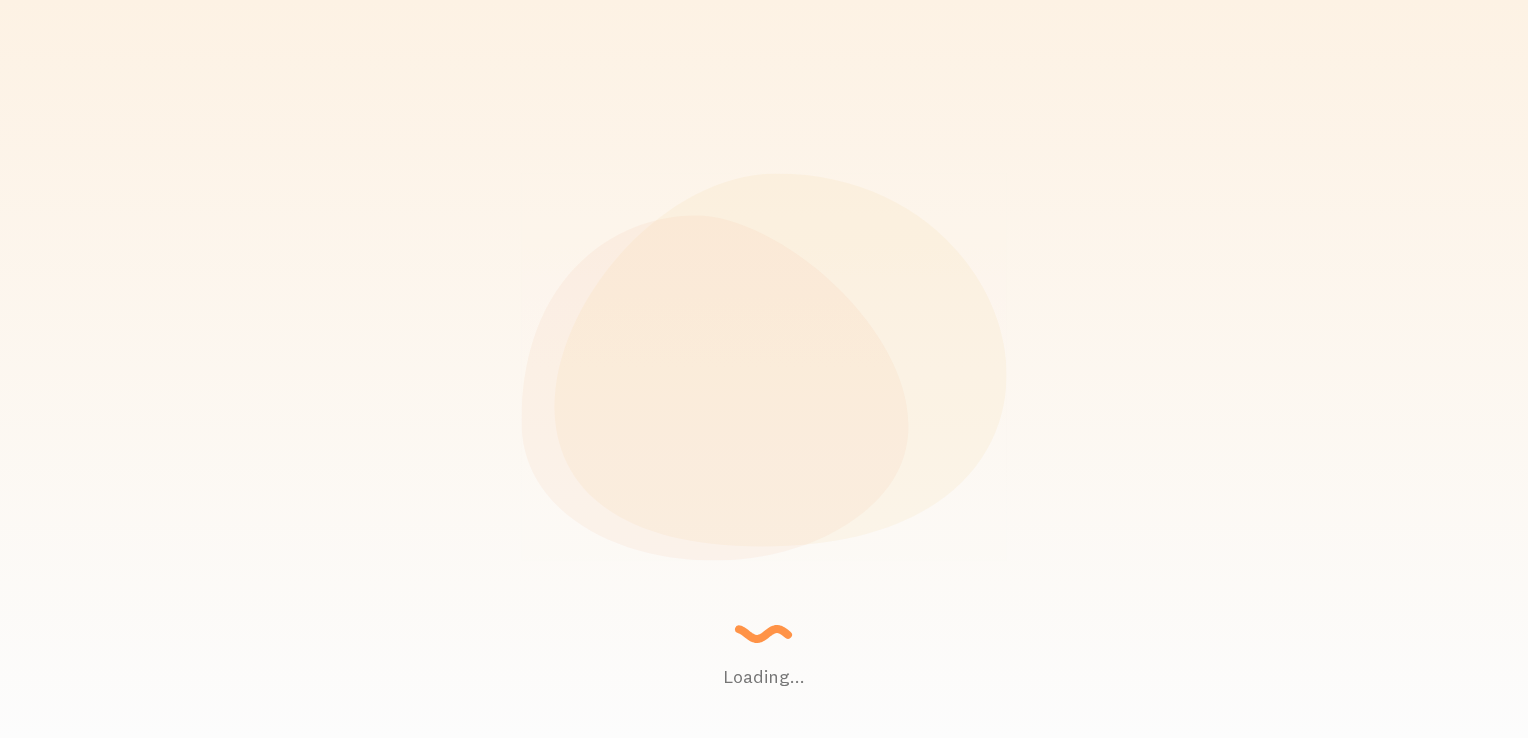 scroll, scrollTop: 0, scrollLeft: 0, axis: both 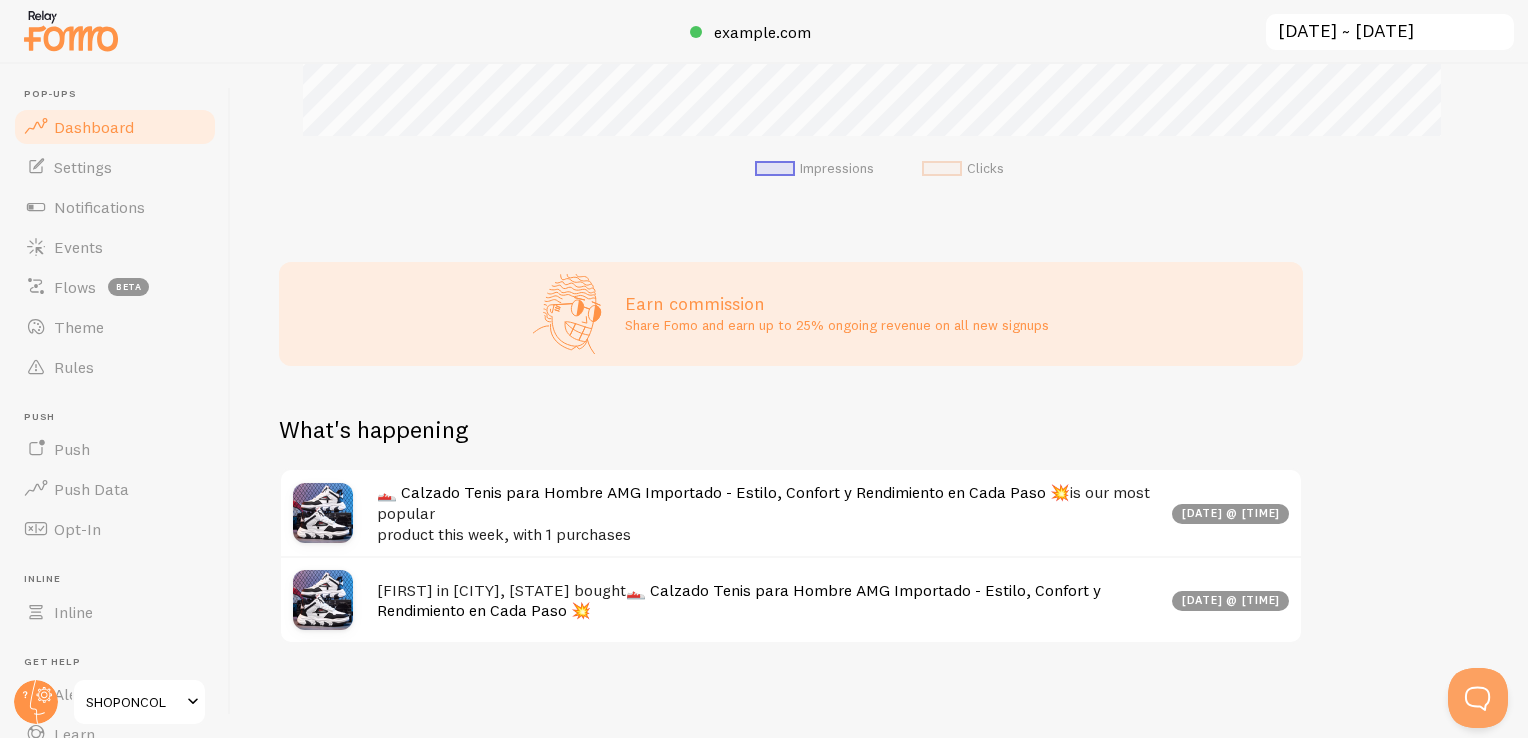 click on "[MONTH] [DAY]st @ [TIME]" at bounding box center (1230, 514) 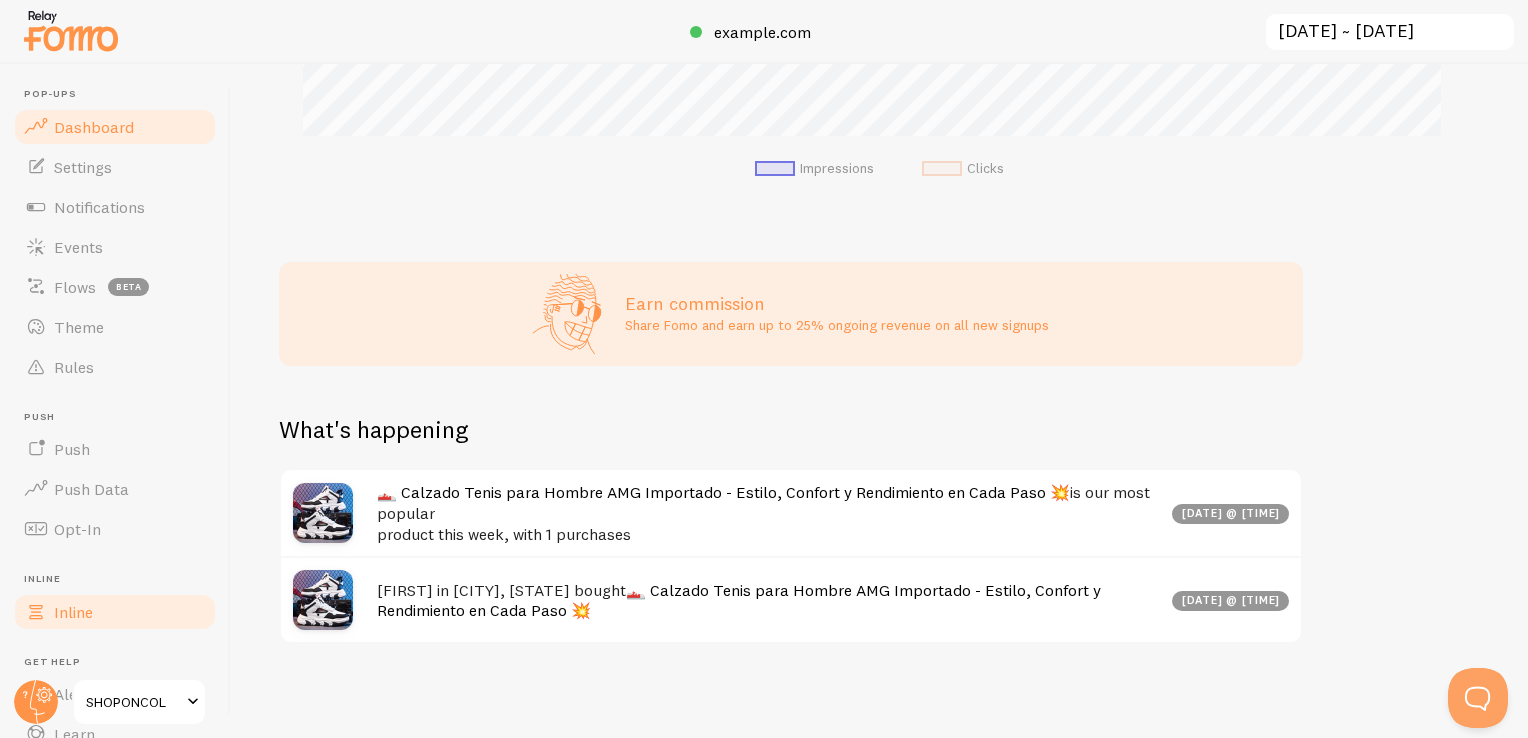 click on "Inline" at bounding box center [115, 612] 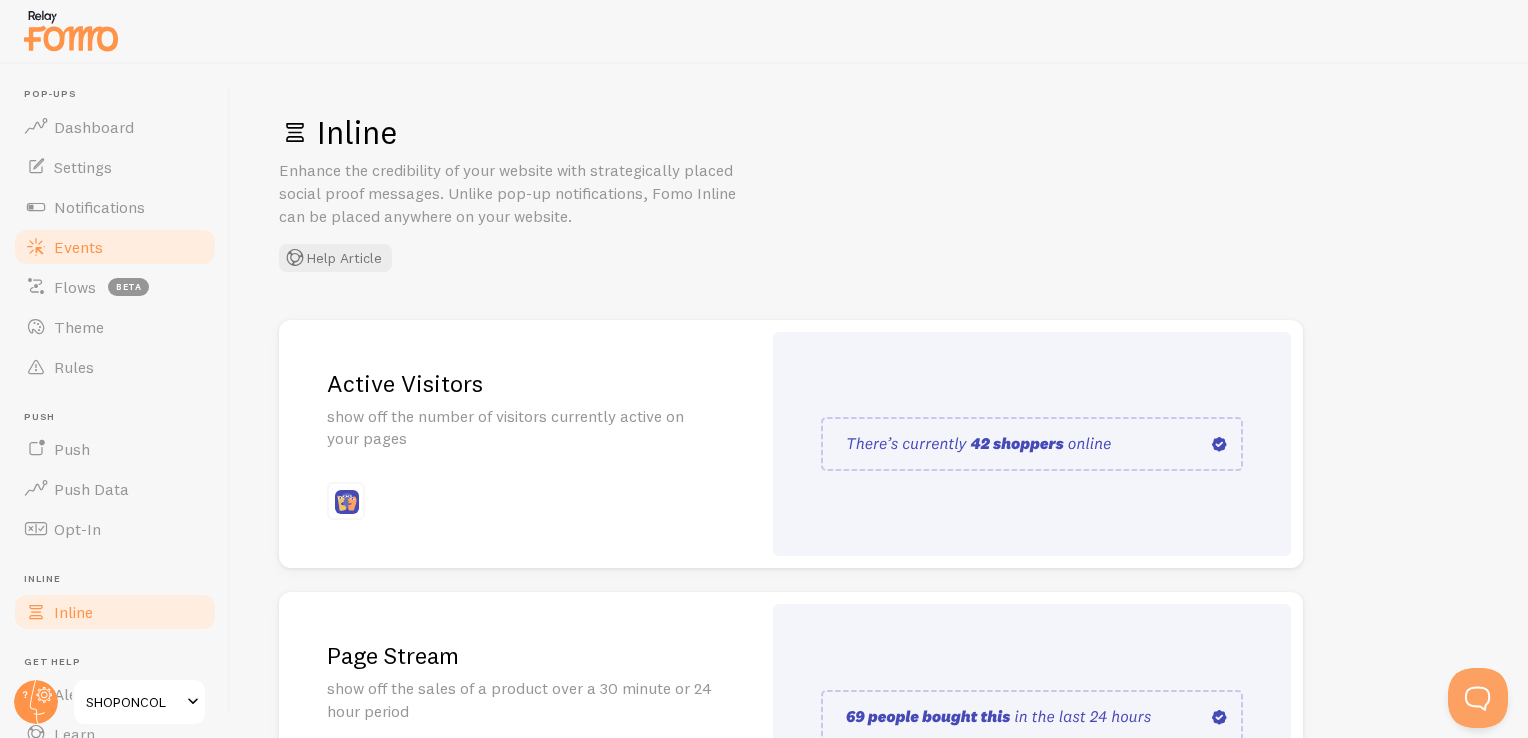 click on "Events" at bounding box center [115, 247] 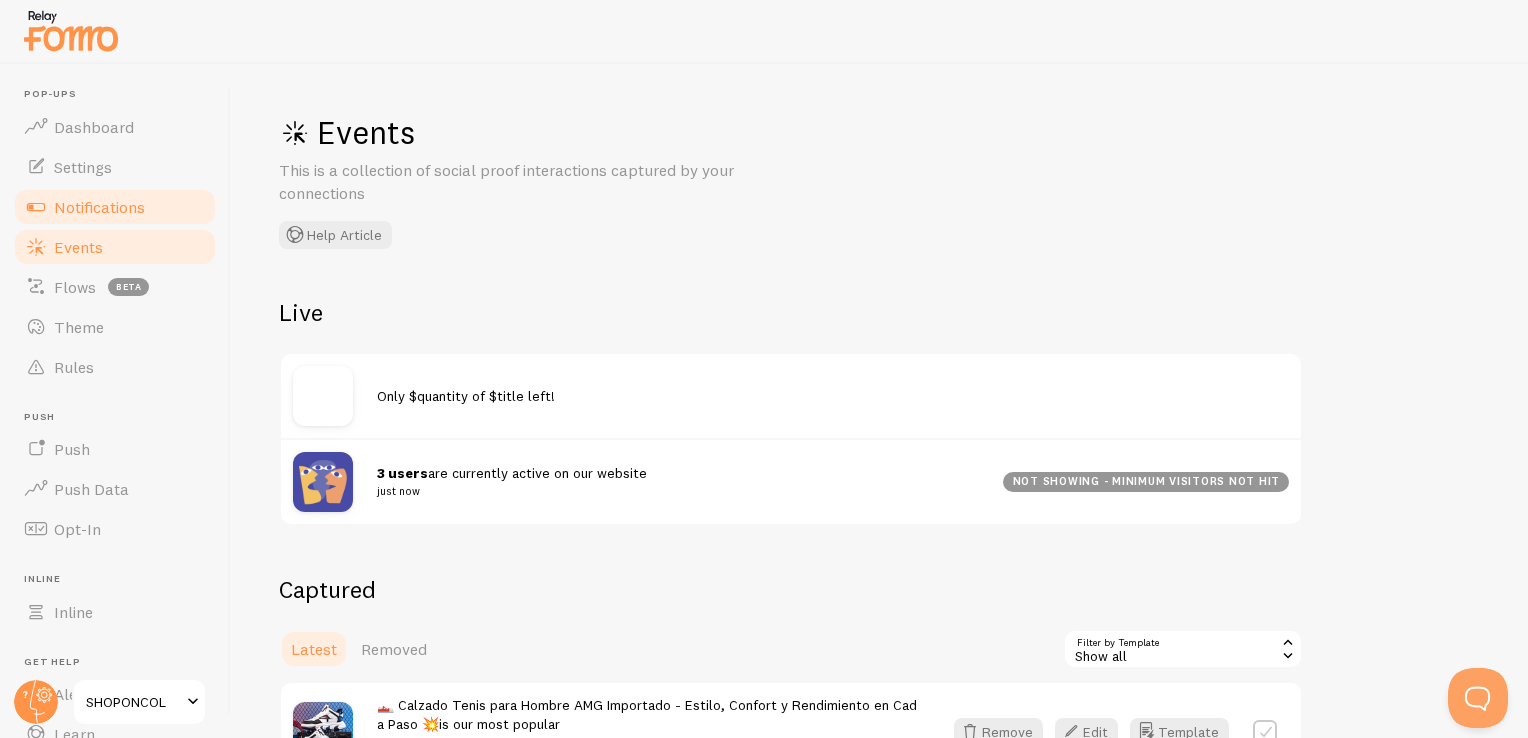 click on "Notifications" at bounding box center [115, 207] 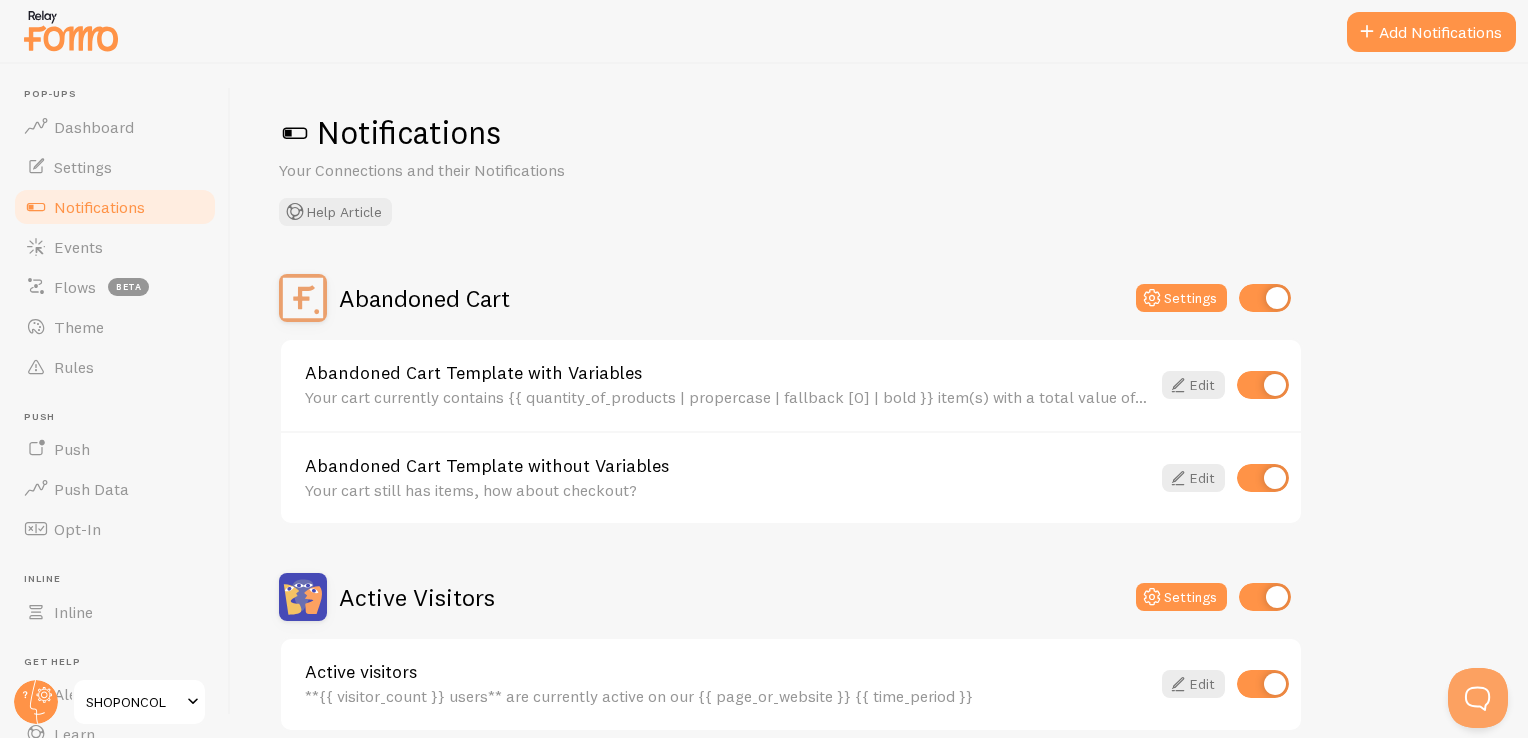 click at bounding box center [1265, 298] 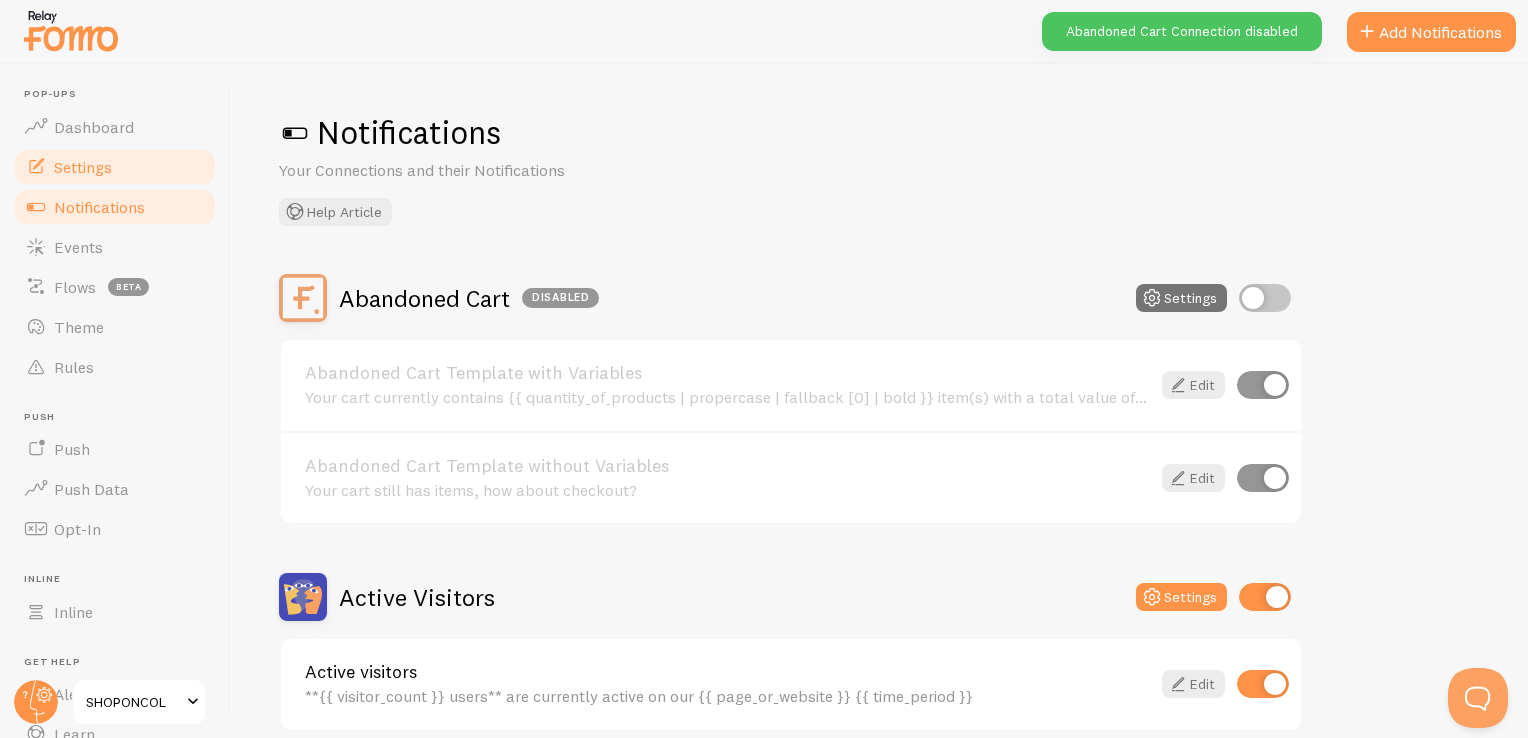 click on "Settings" at bounding box center [115, 167] 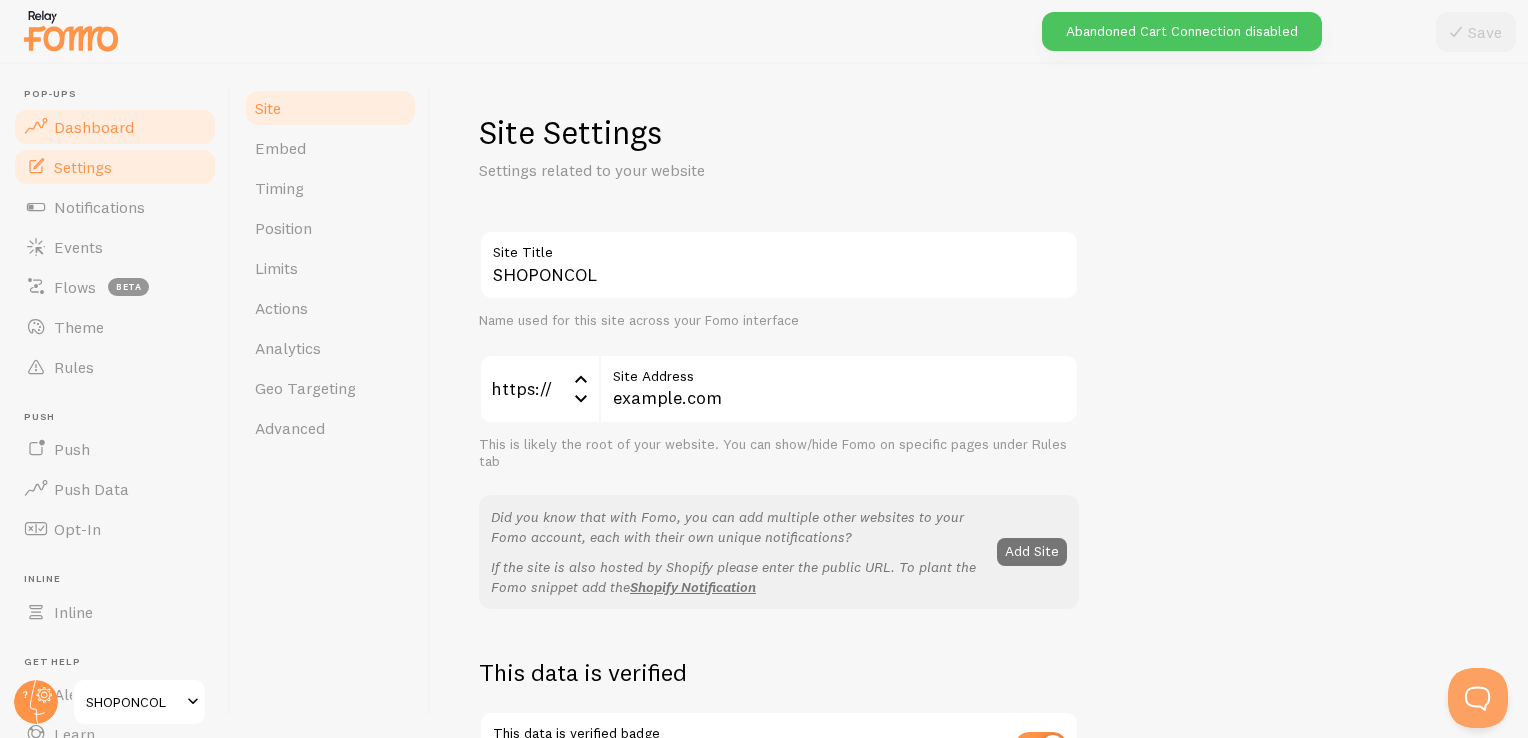 click on "Dashboard" at bounding box center (115, 127) 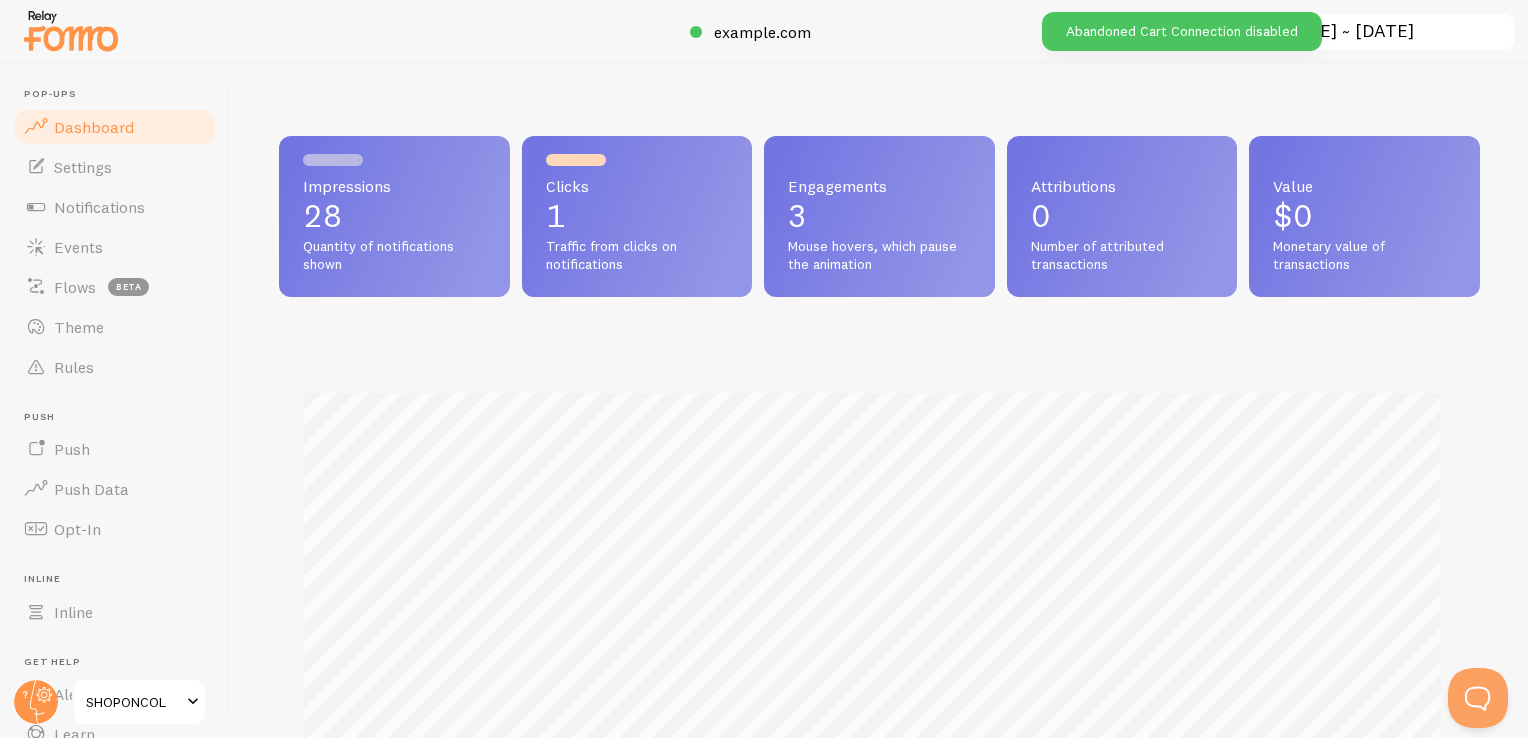 scroll, scrollTop: 999474, scrollLeft: 998813, axis: both 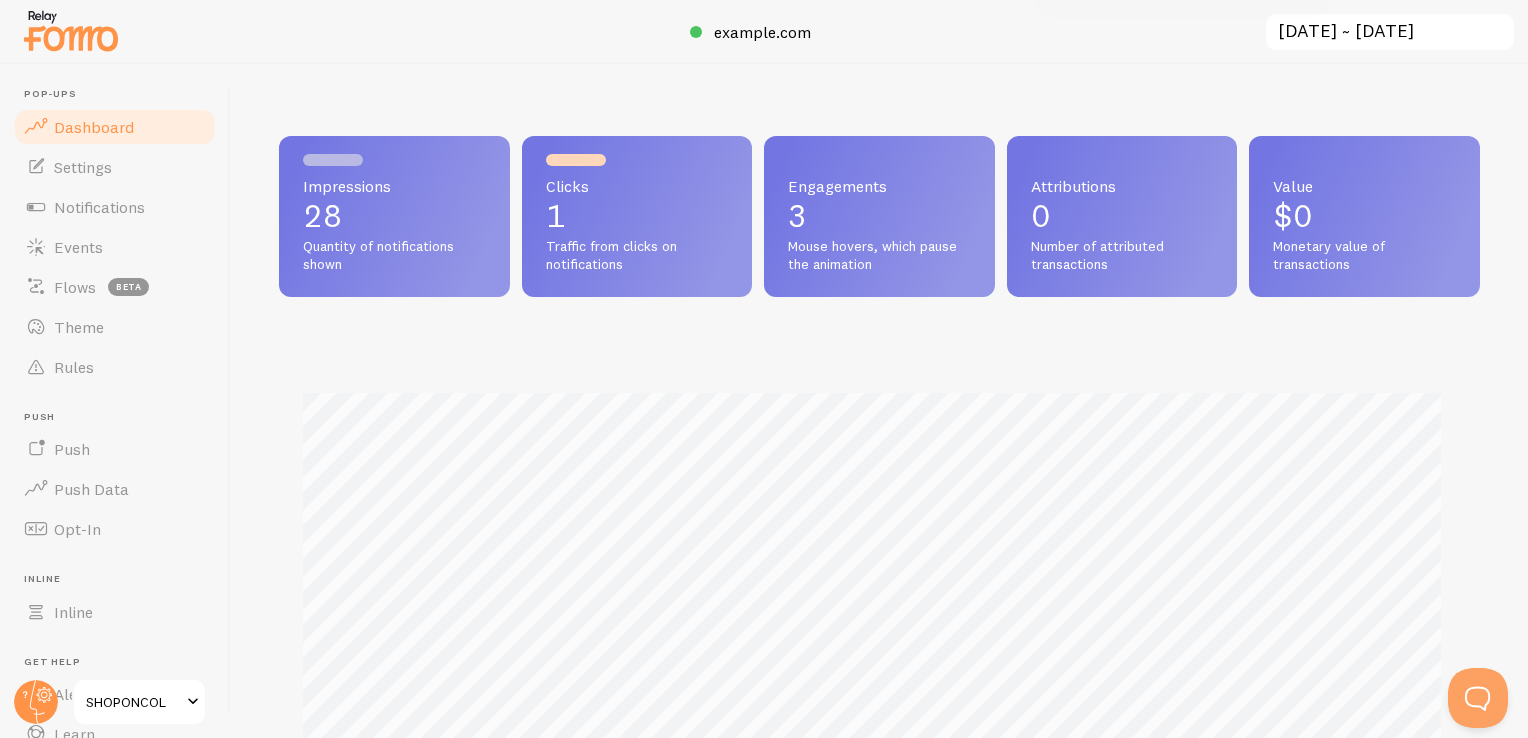 click on "28" at bounding box center (394, 216) 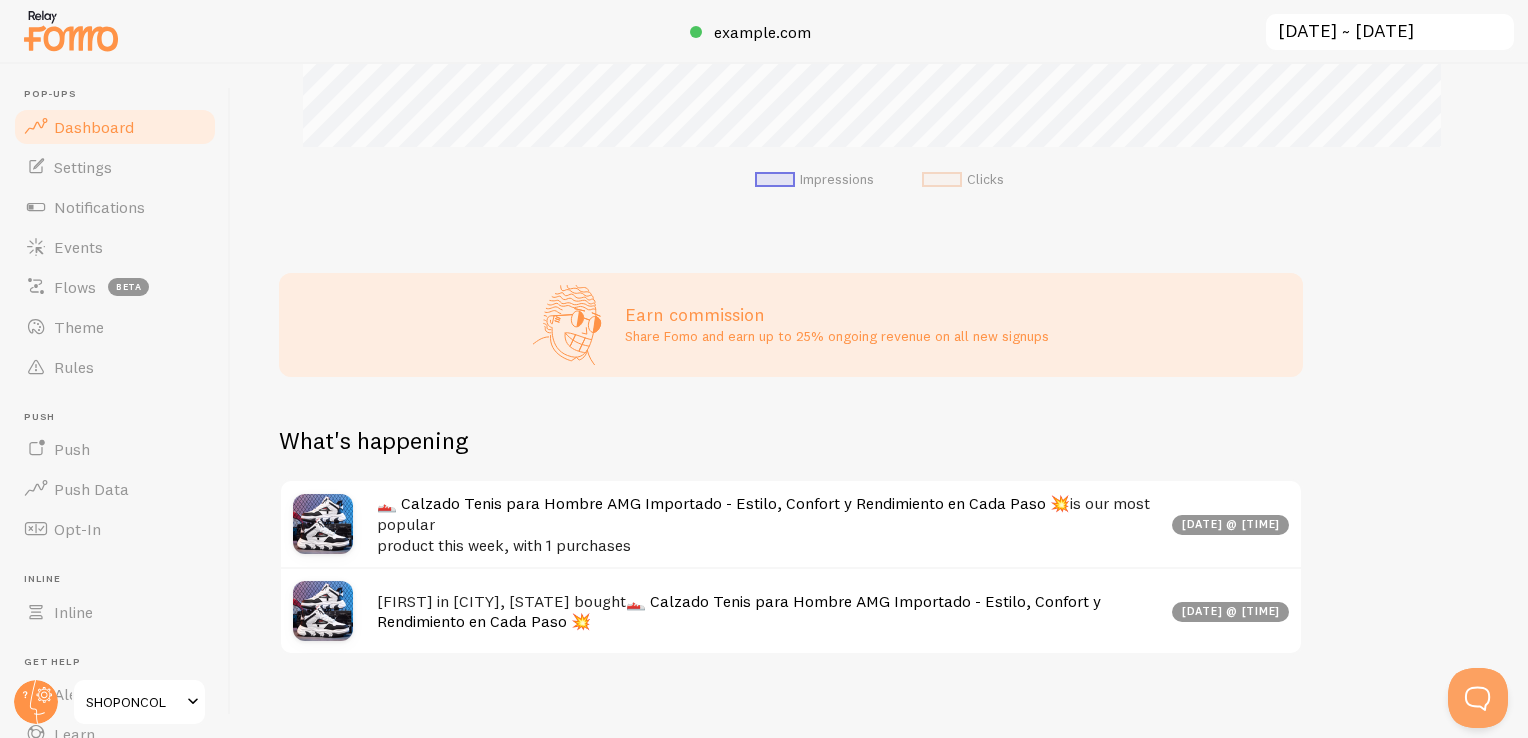 scroll, scrollTop: 657, scrollLeft: 0, axis: vertical 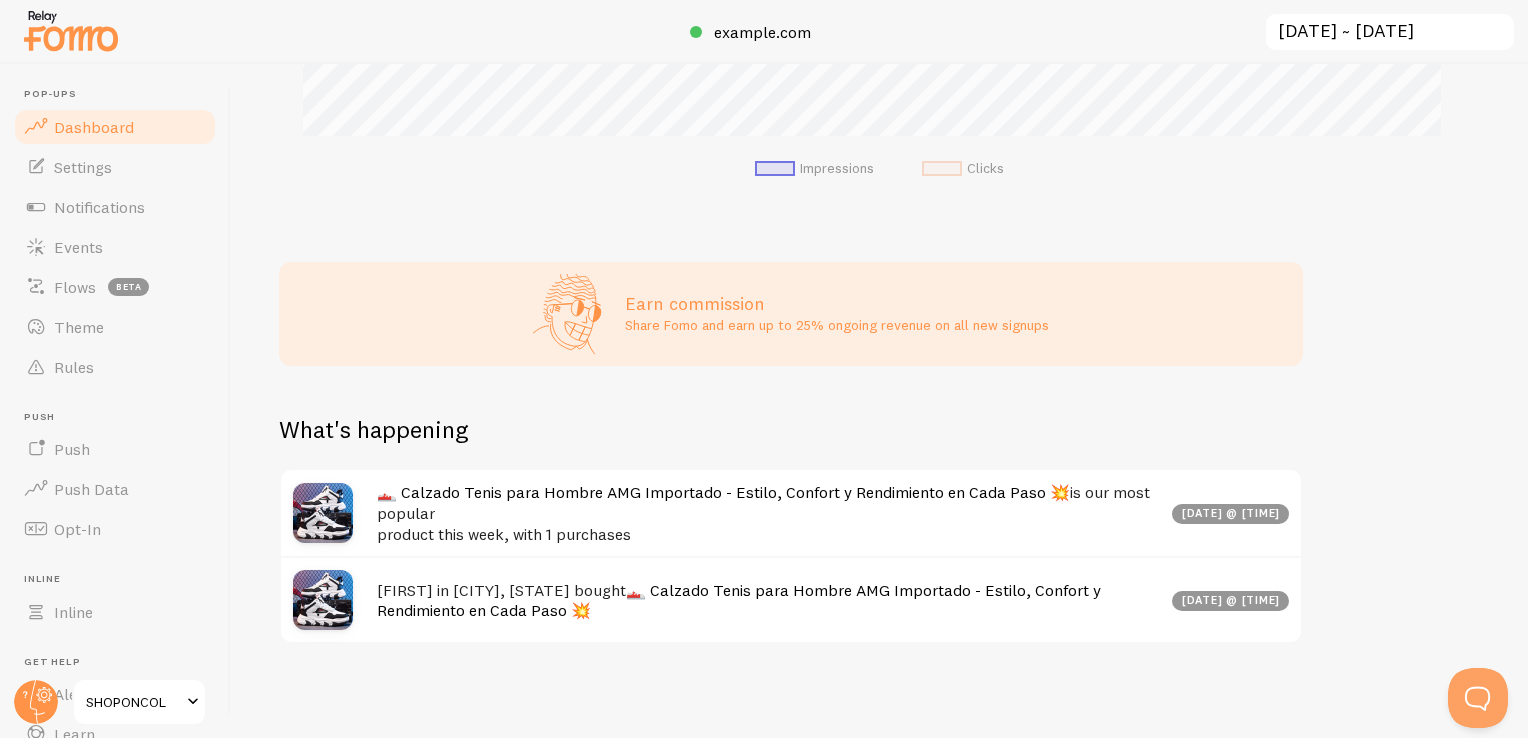 click on "SHOPONCOL" at bounding box center [133, 702] 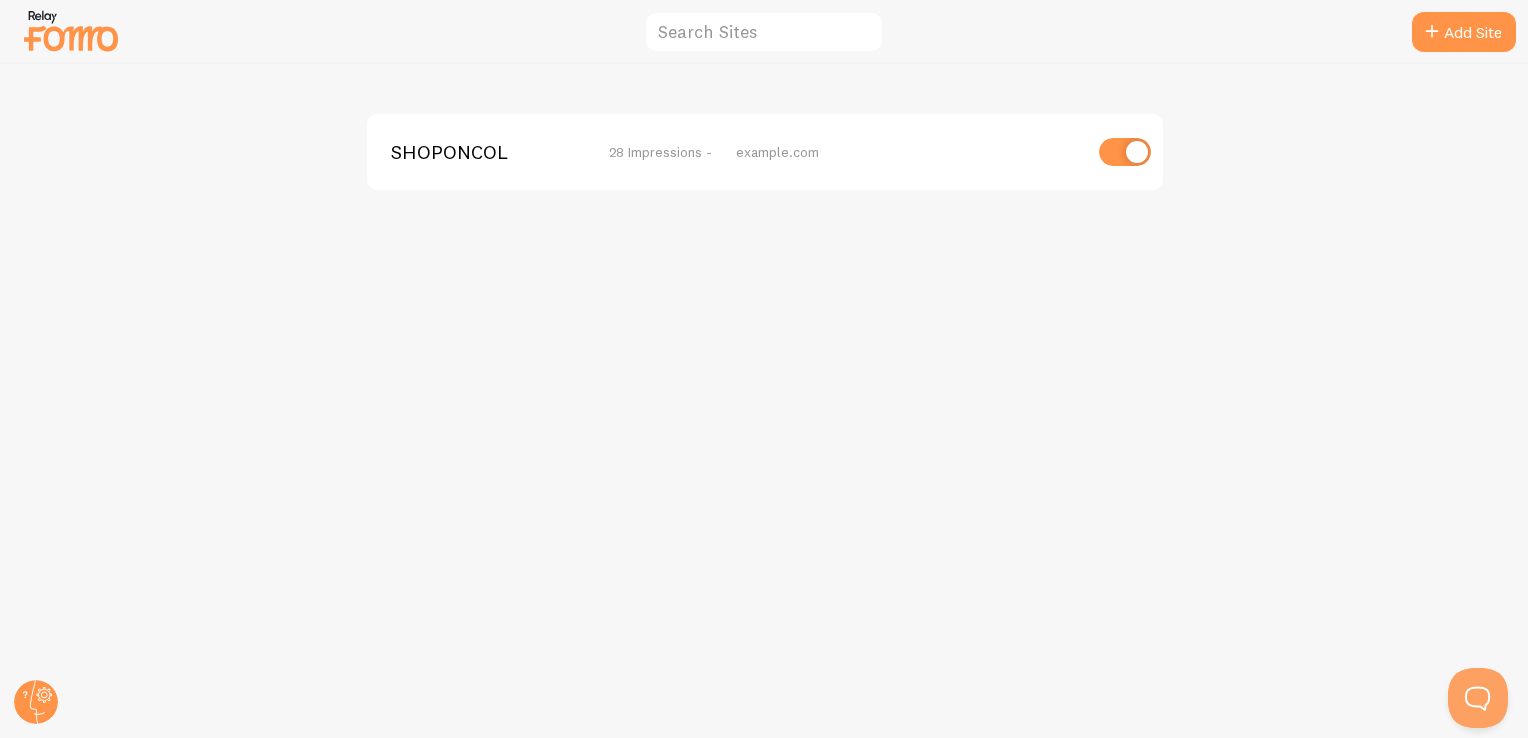 click at bounding box center [1125, 152] 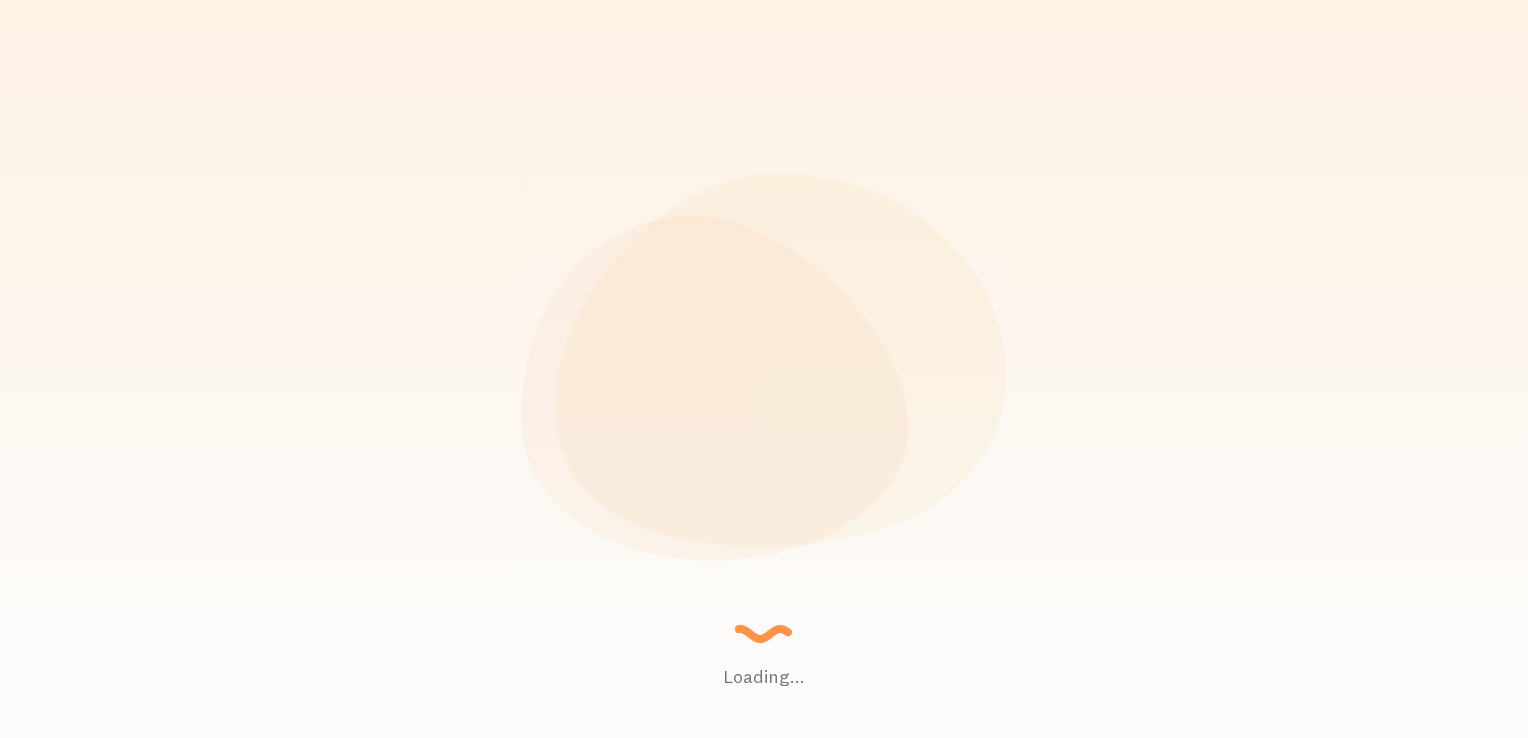 scroll, scrollTop: 0, scrollLeft: 0, axis: both 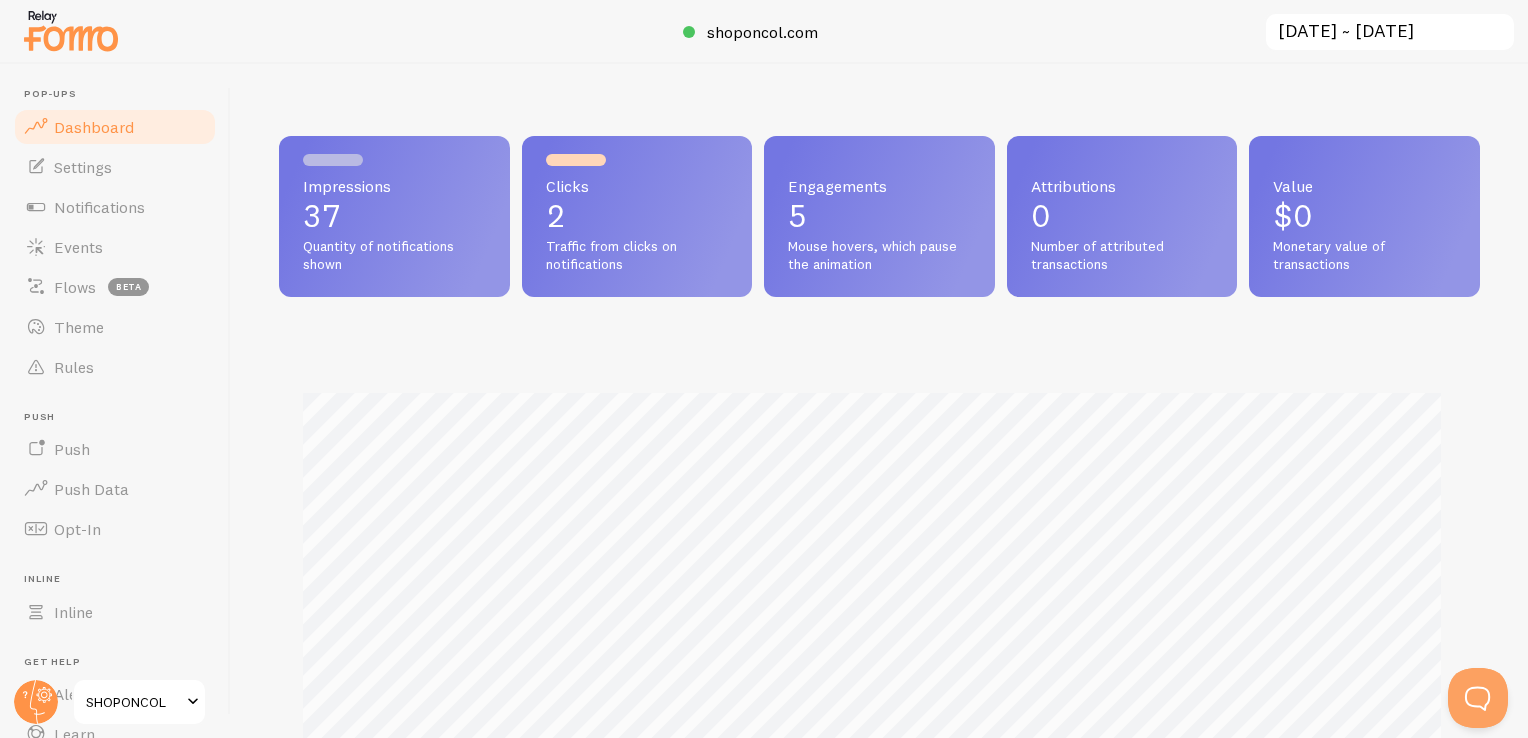 click on "[DATE] ~ [DATE]" at bounding box center [1390, 32] 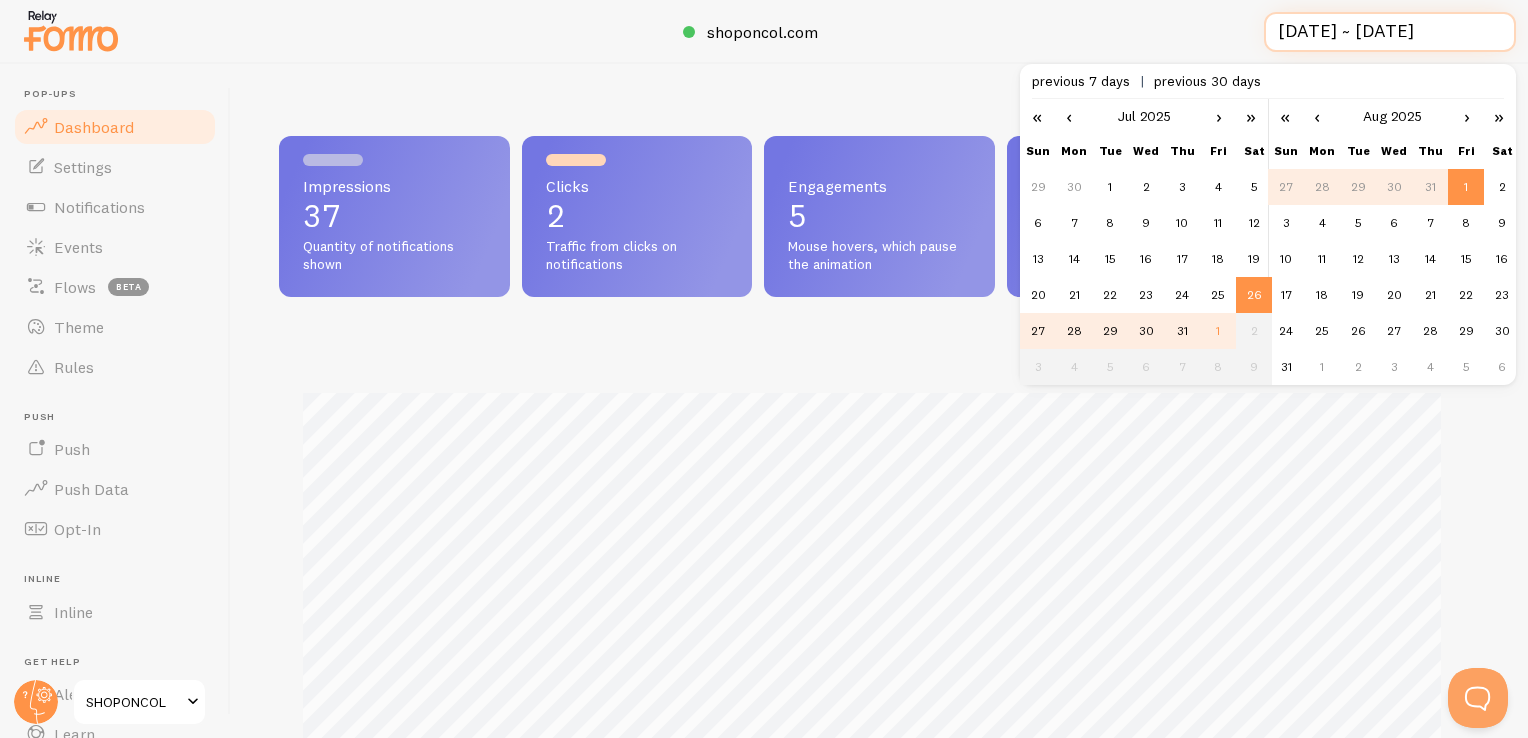 click on "[DATE] ~ [DATE]" at bounding box center (1390, 32) 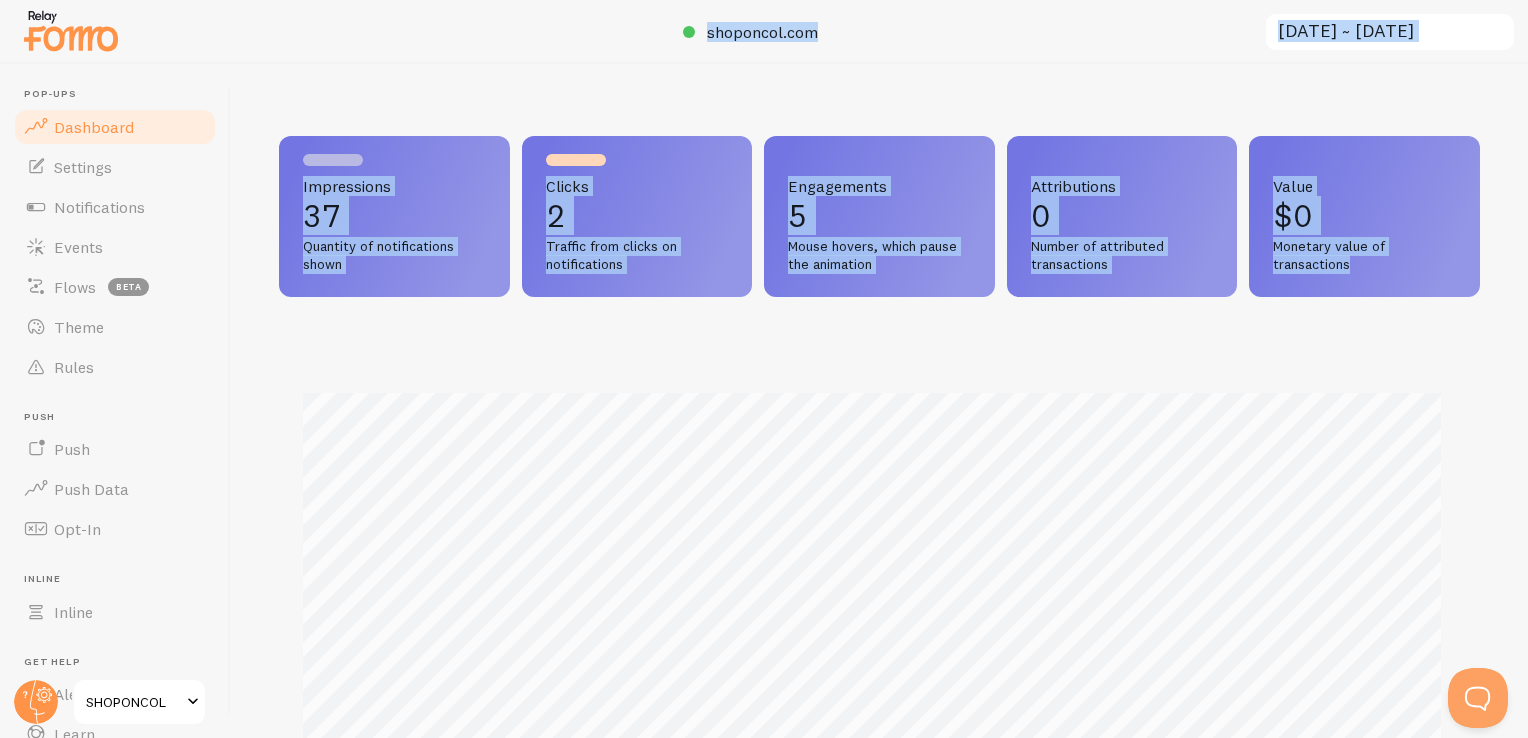 drag, startPoint x: 233, startPoint y: 501, endPoint x: 199, endPoint y: 712, distance: 213.72179 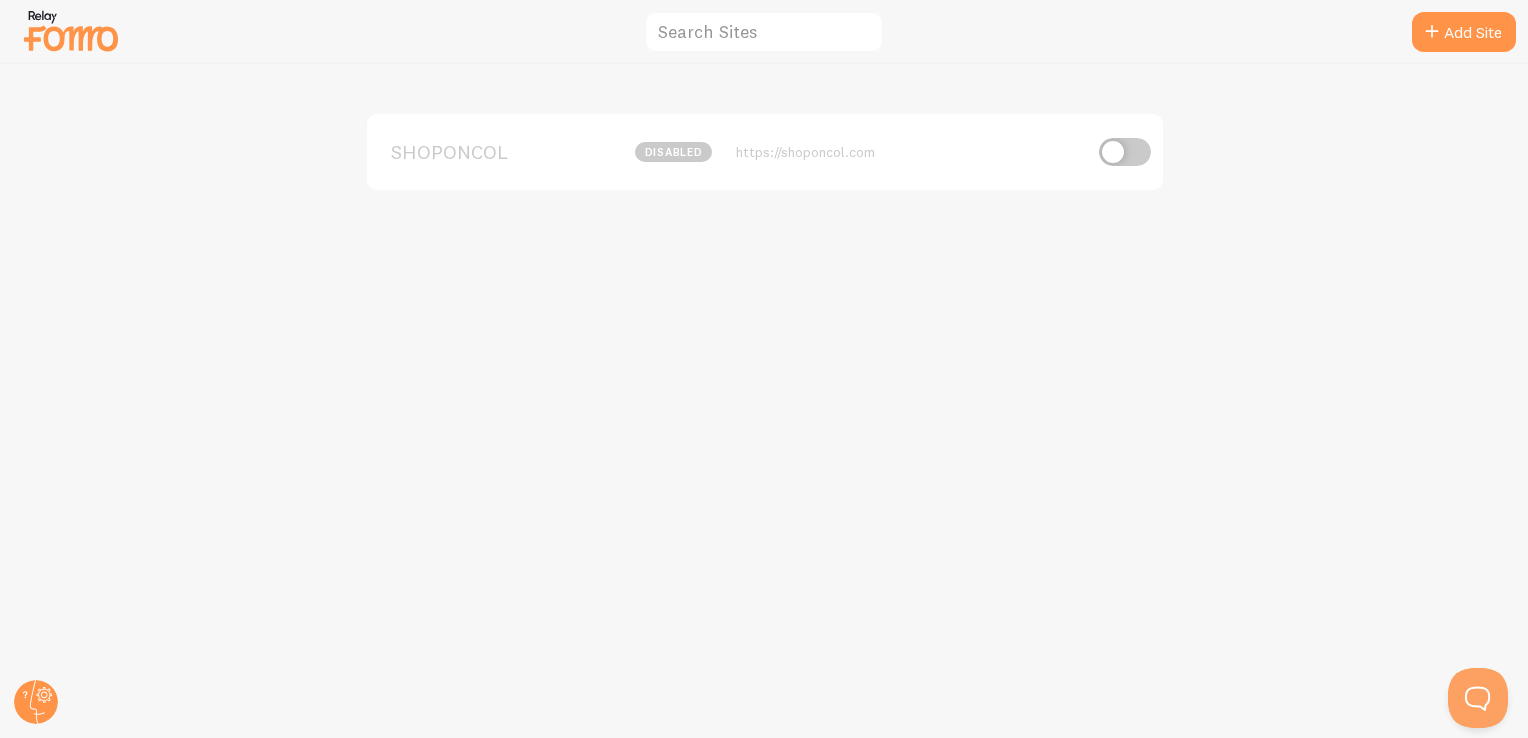 click on "SHOPONCOL   disabled   https://shoponcol.com" at bounding box center [764, 401] 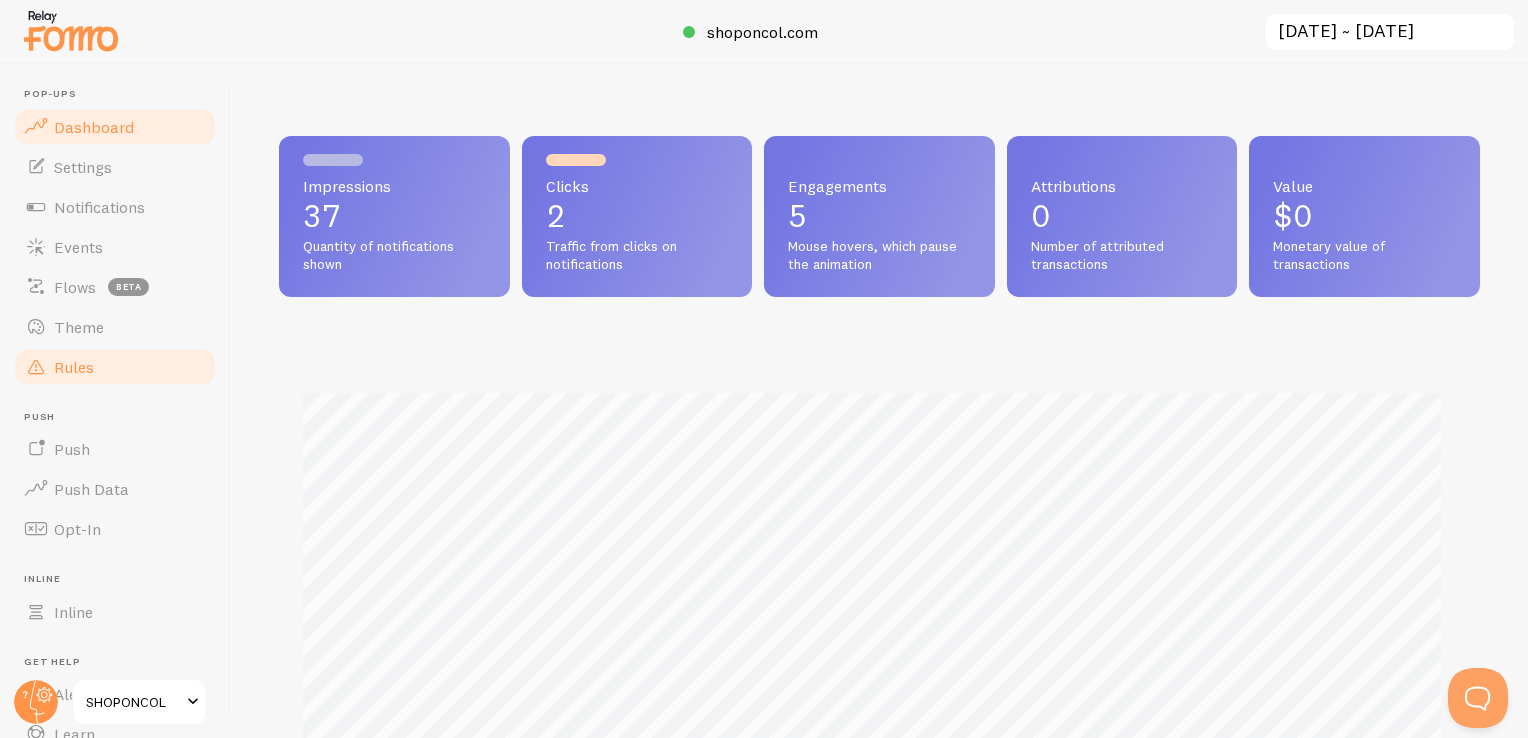 scroll, scrollTop: 0, scrollLeft: 0, axis: both 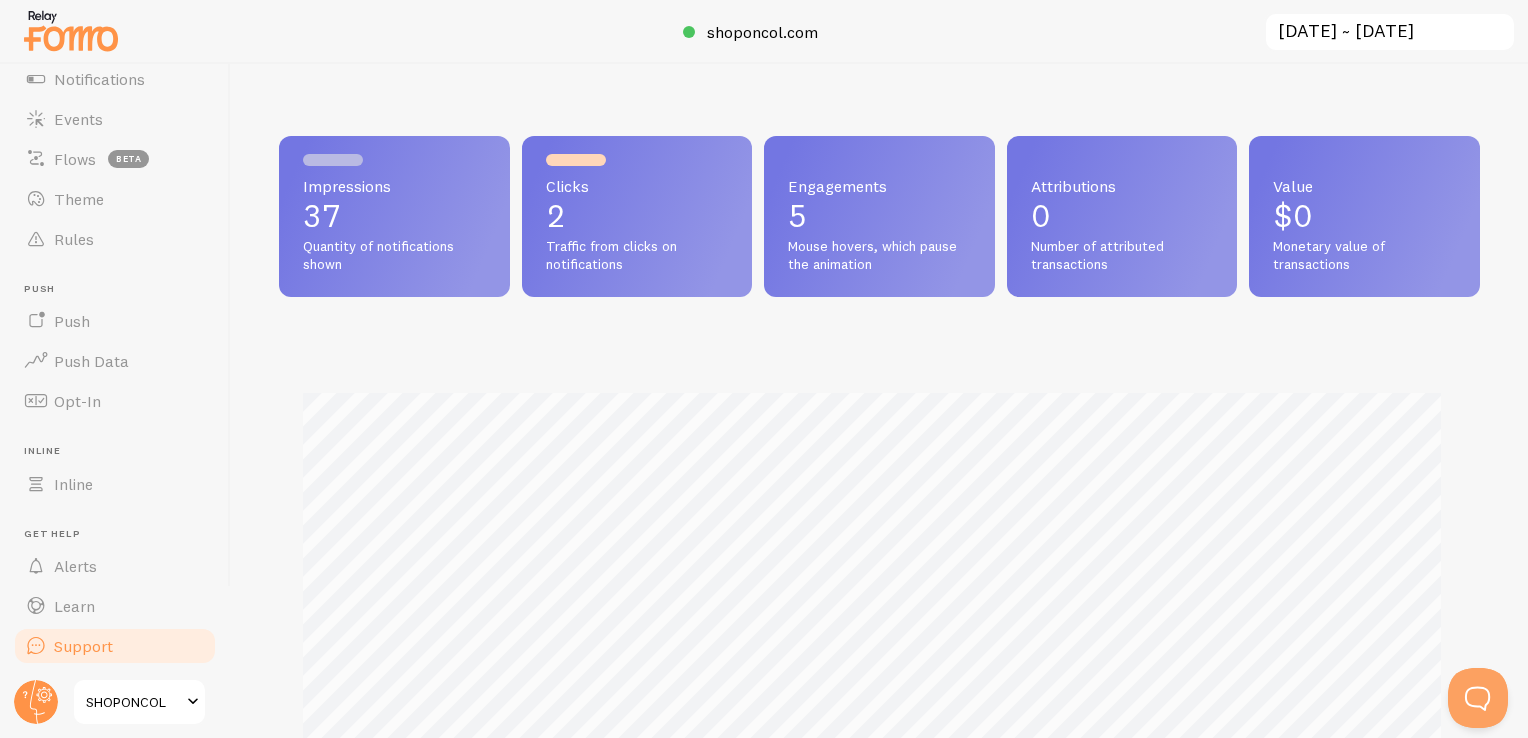 click on "Support" at bounding box center (115, 646) 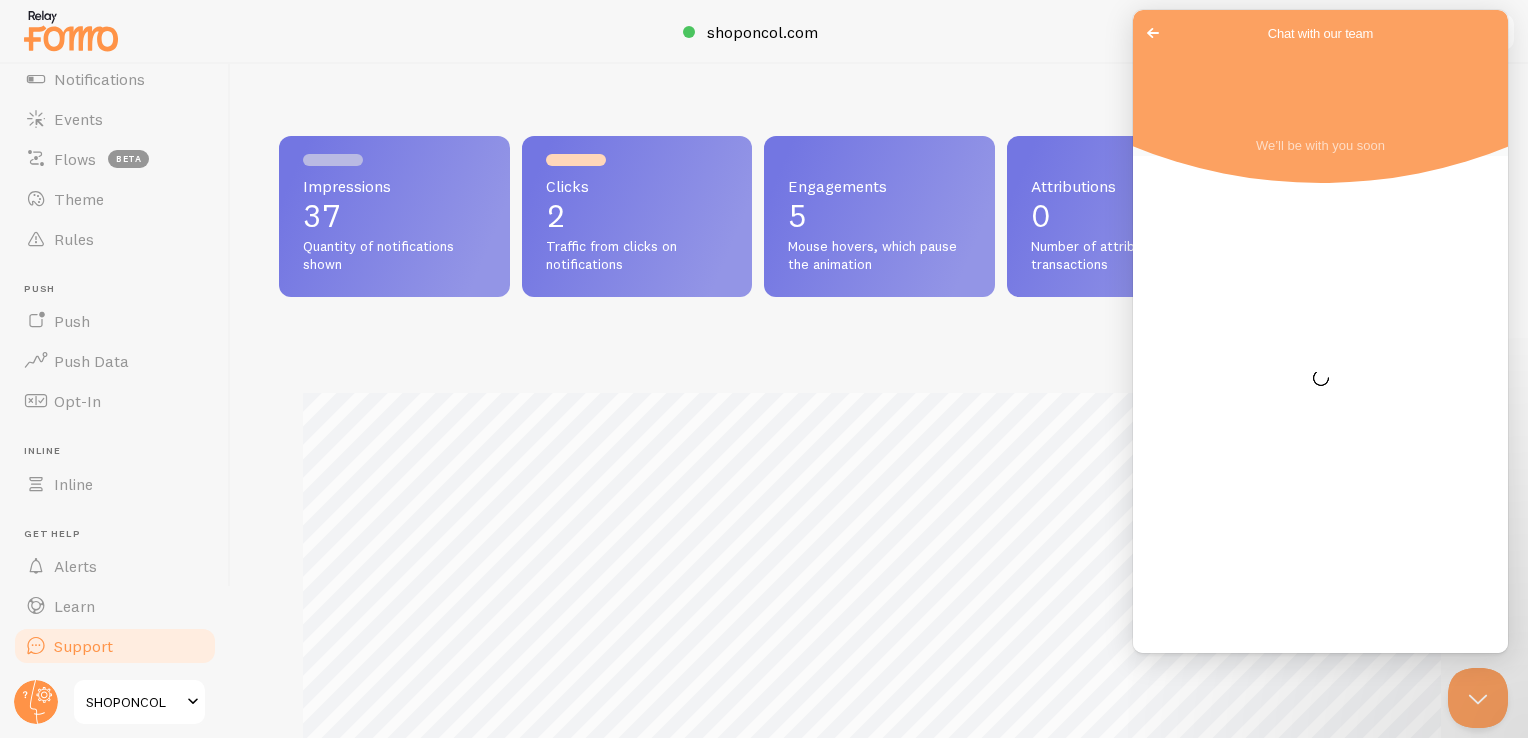 scroll, scrollTop: 0, scrollLeft: 0, axis: both 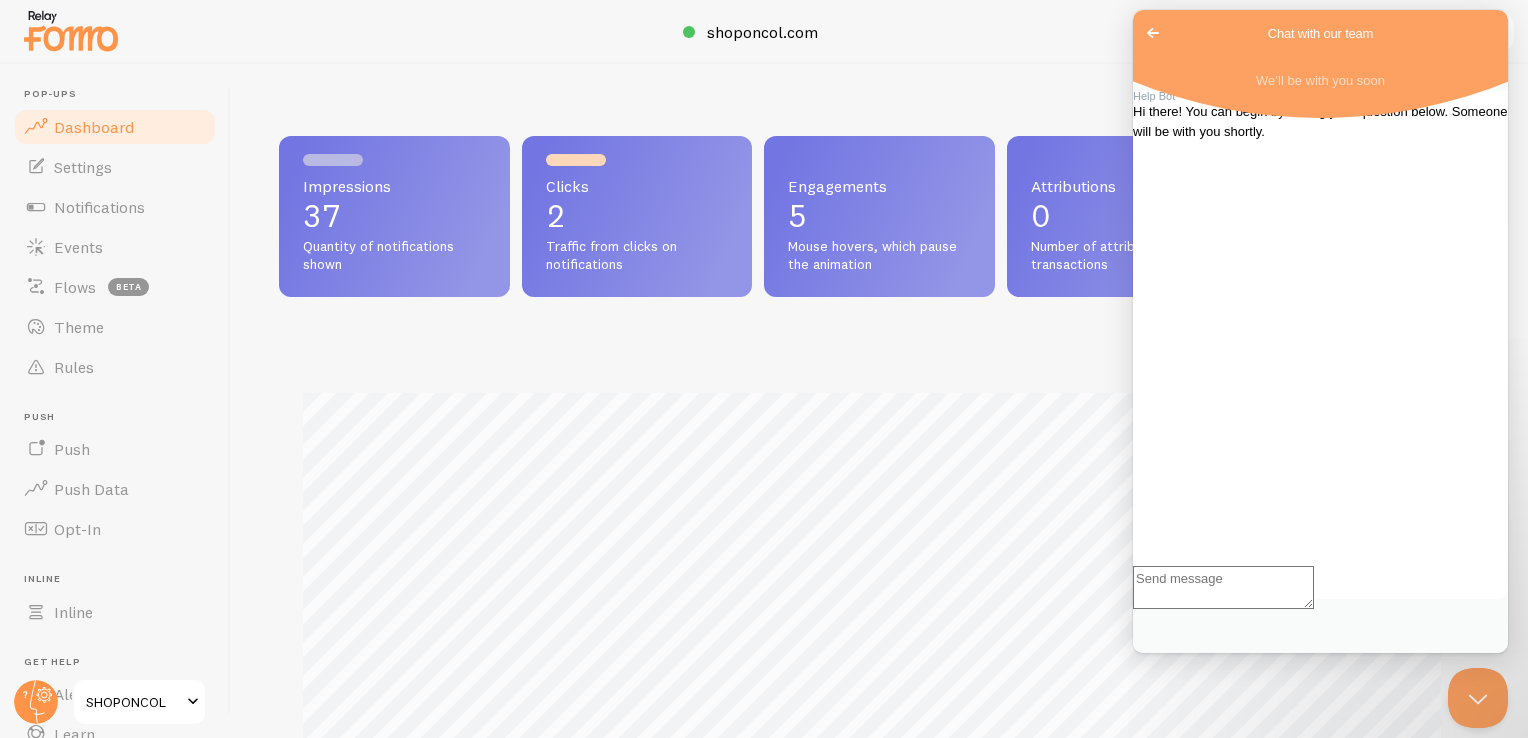 click on "Dashboard" at bounding box center [115, 127] 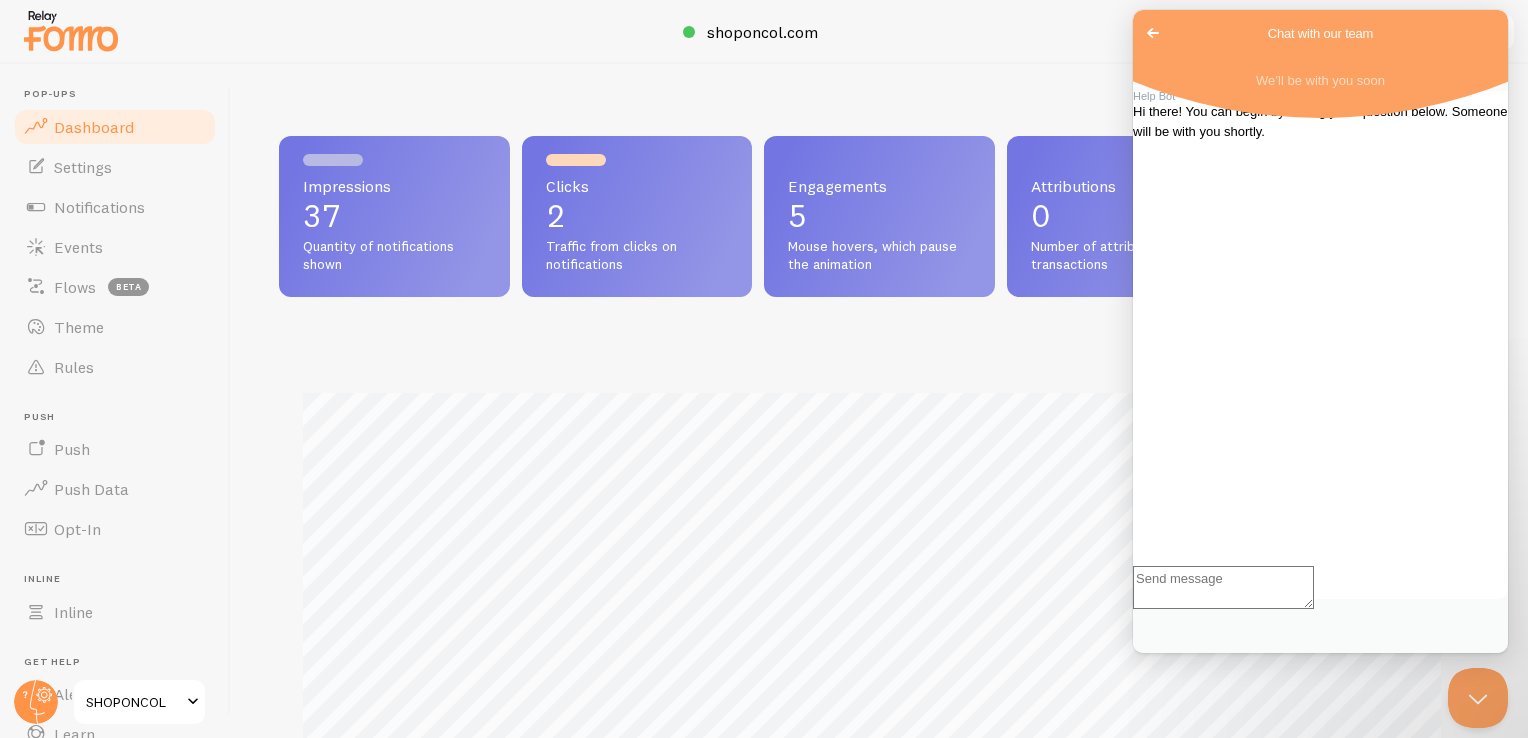 click at bounding box center [764, 32] 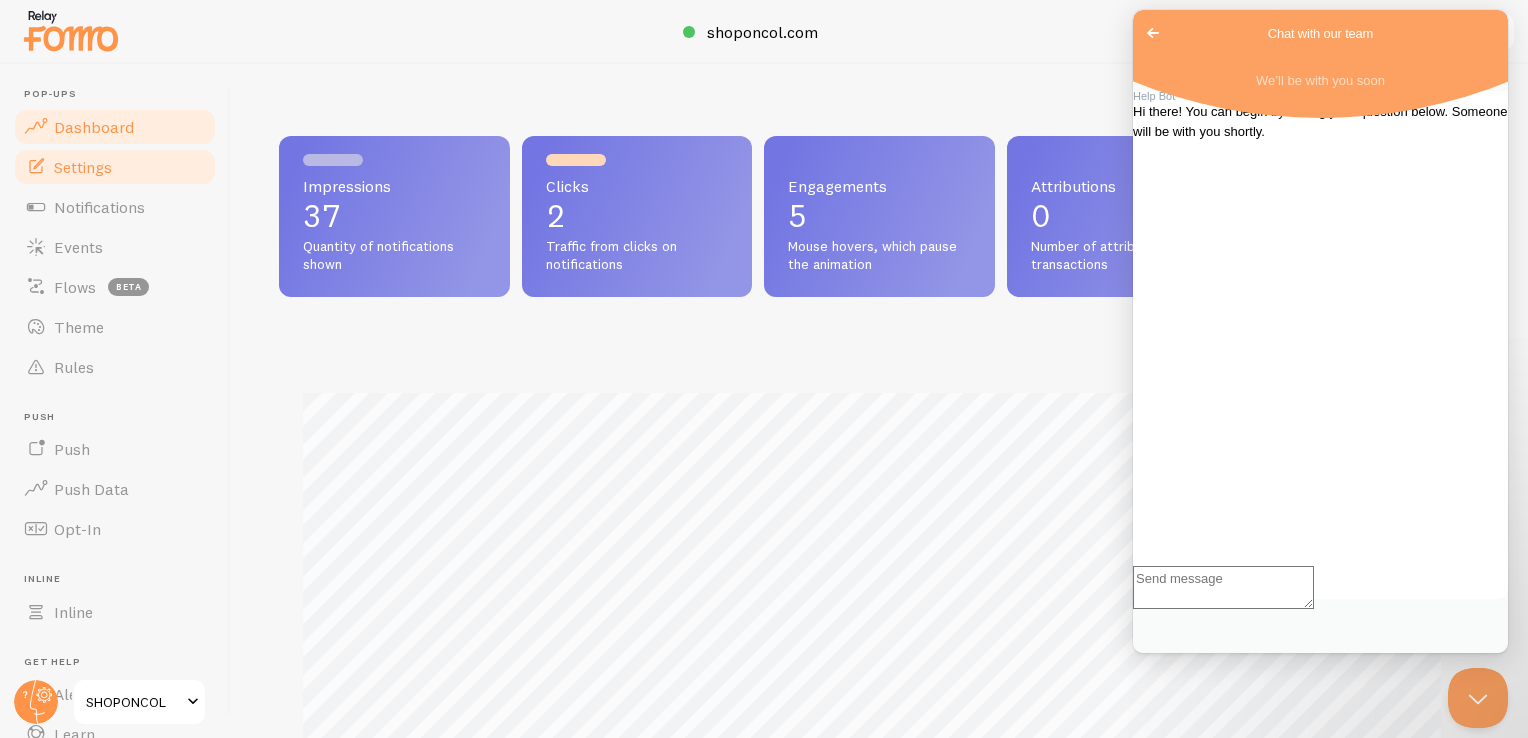 click on "Settings" at bounding box center [115, 167] 